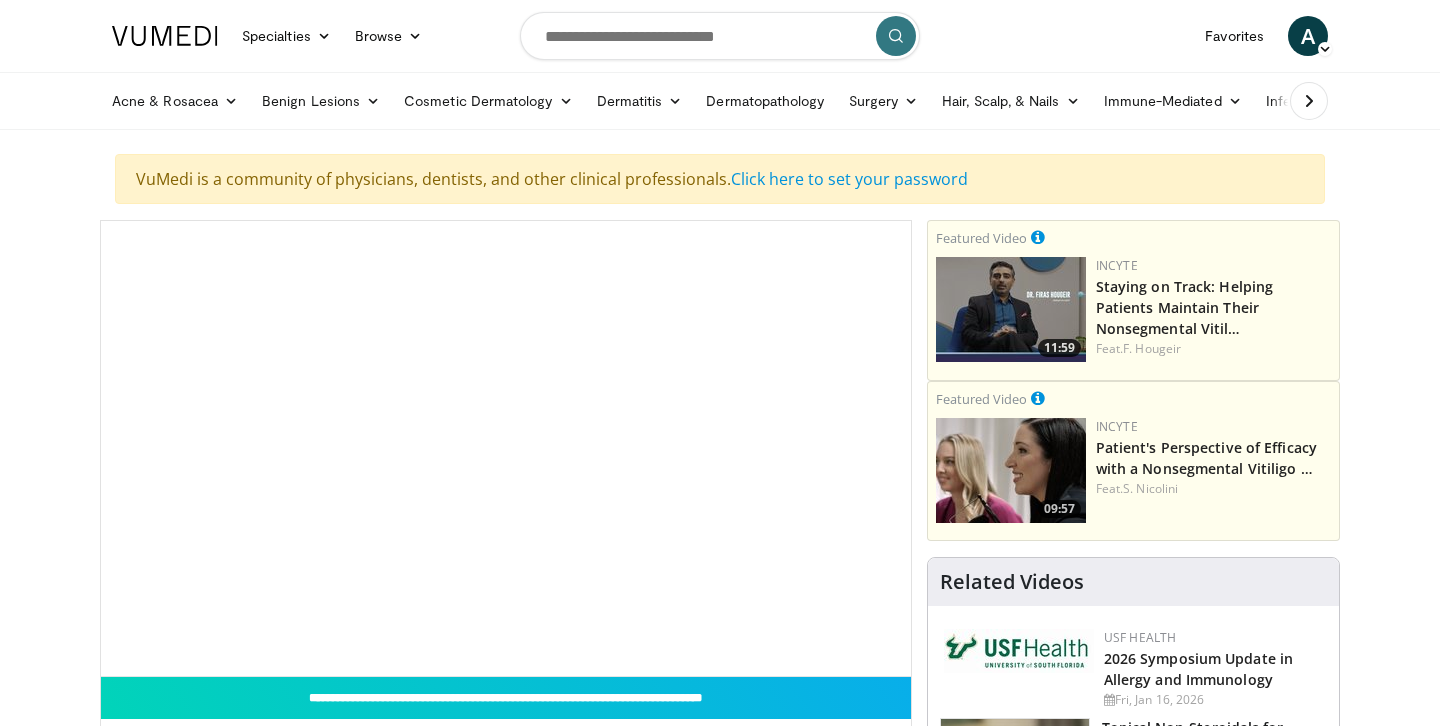 scroll, scrollTop: 0, scrollLeft: 0, axis: both 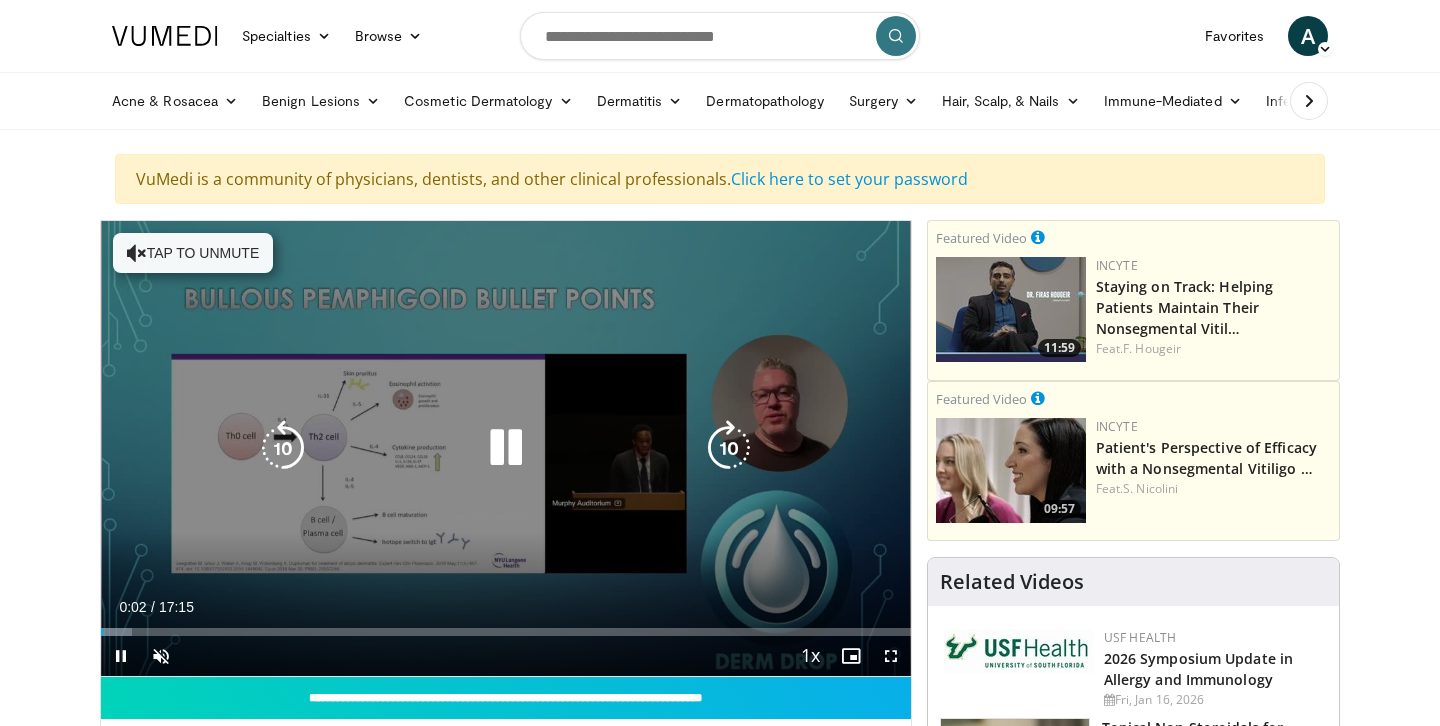 click on "Tap to unmute" at bounding box center (193, 253) 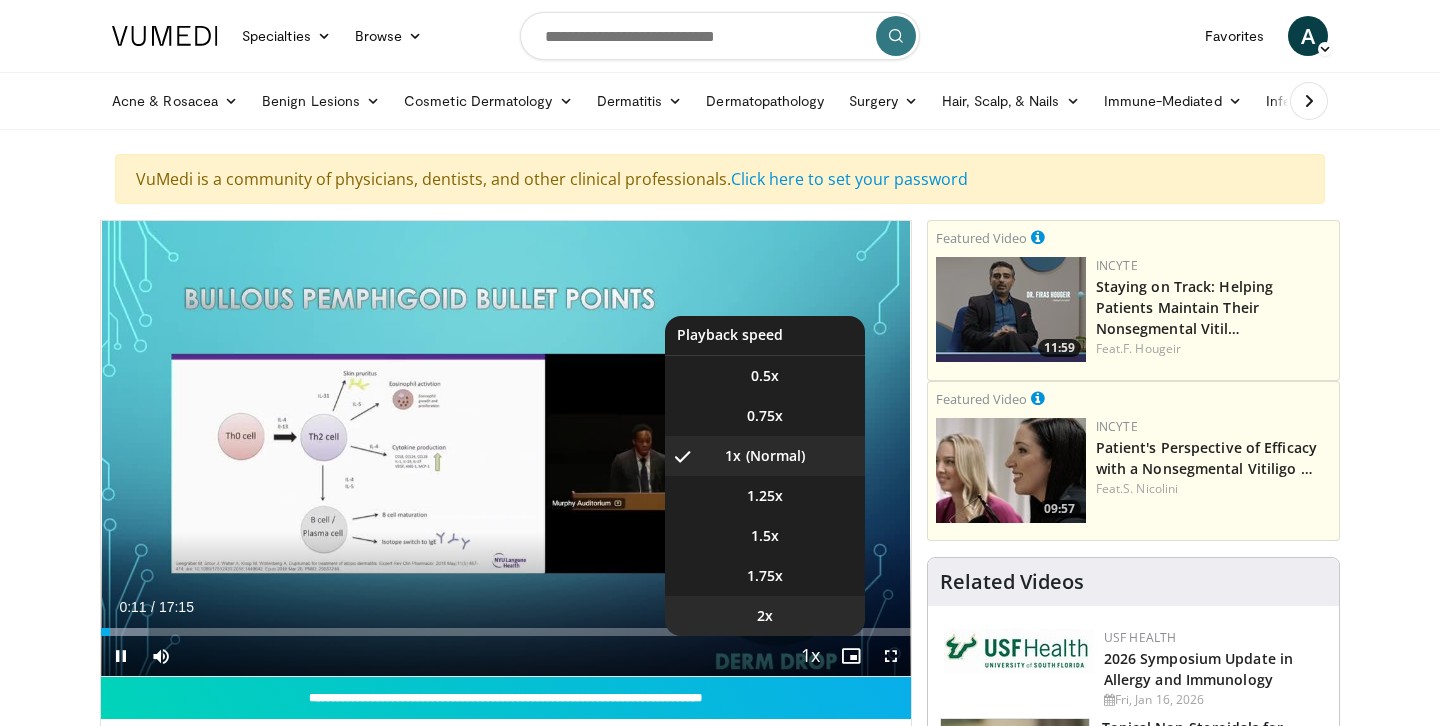 click on "2x" at bounding box center [765, 616] 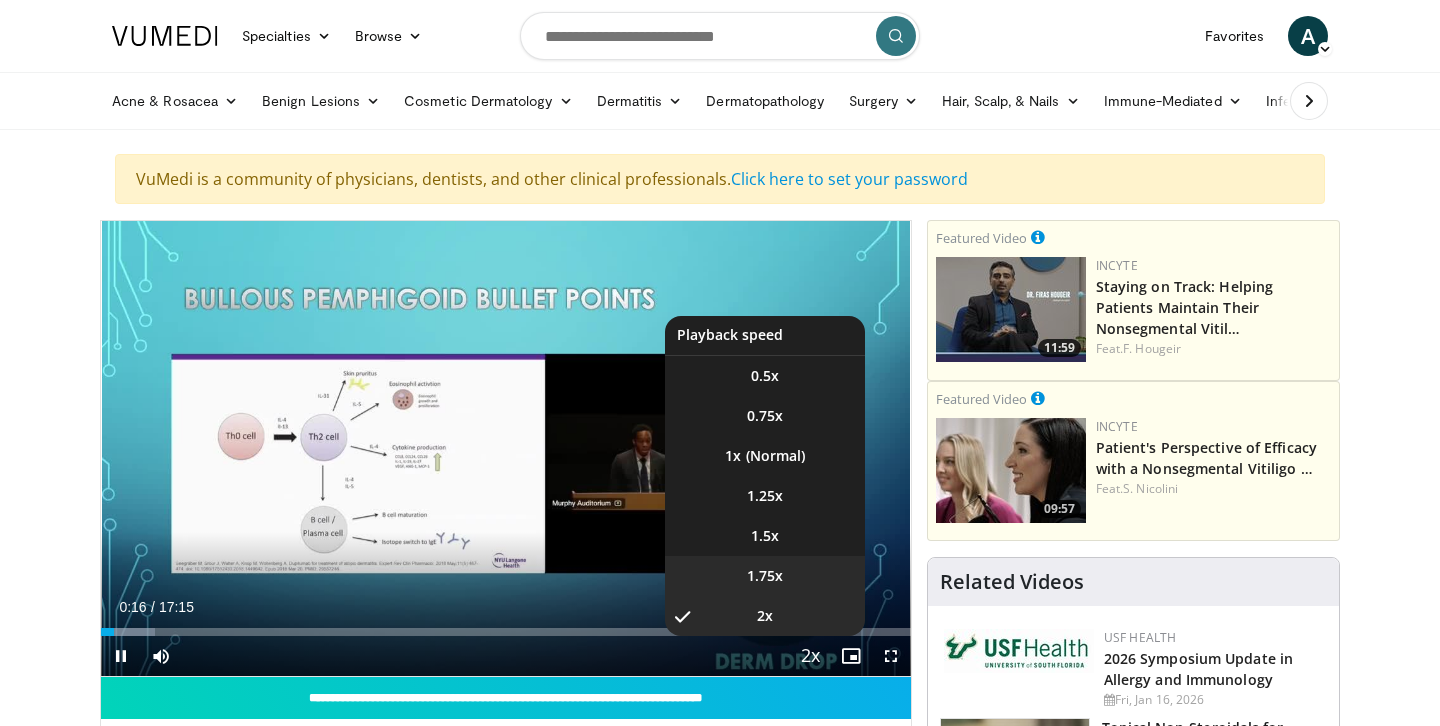 click on "1.75x" at bounding box center (765, 576) 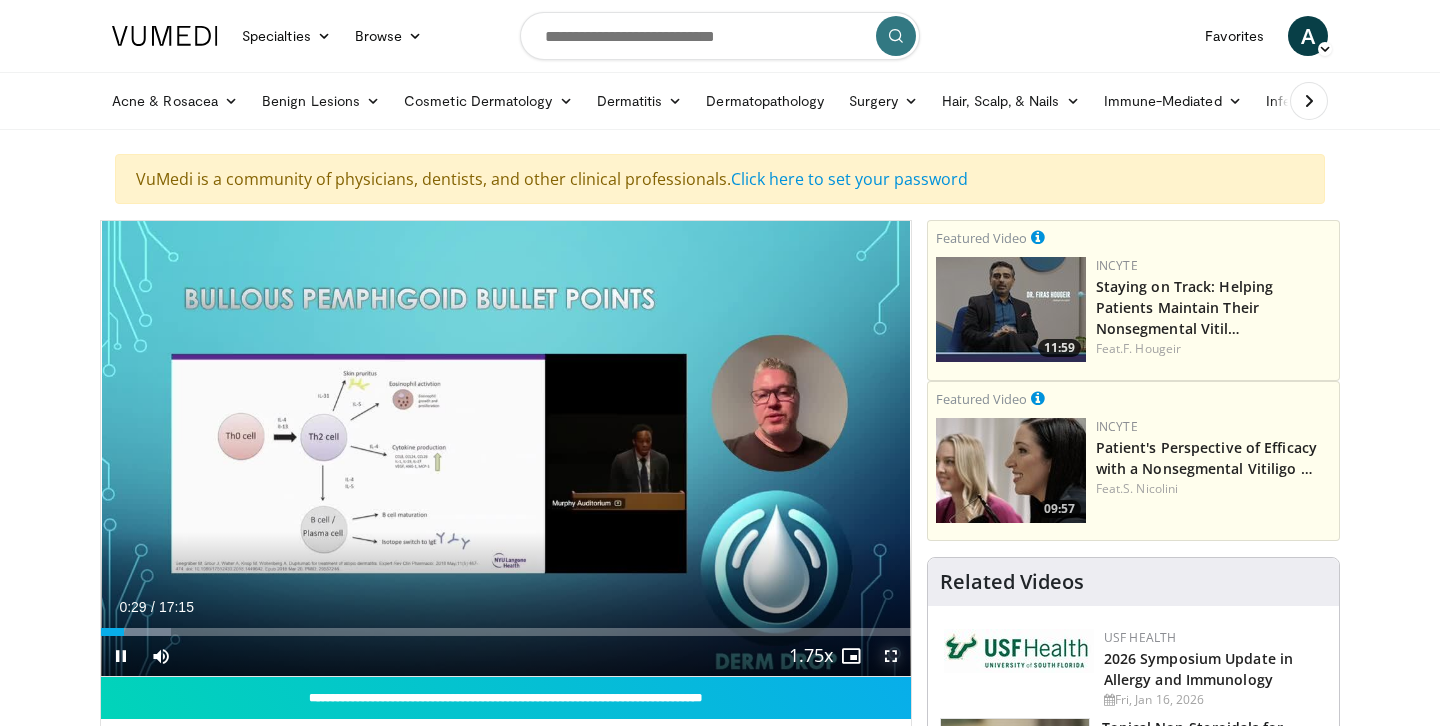 click at bounding box center [891, 656] 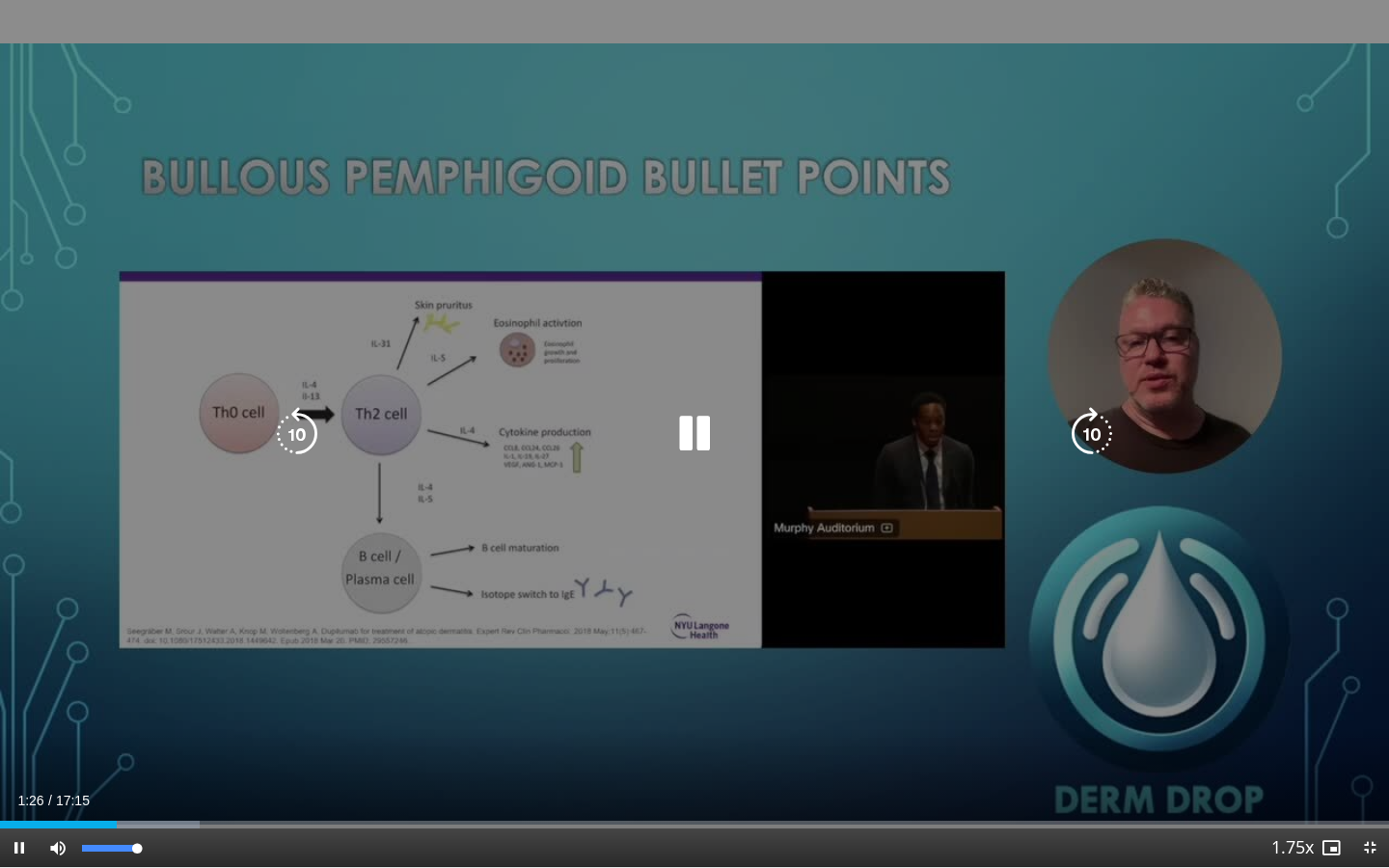 drag, startPoint x: 141, startPoint y: 852, endPoint x: 171, endPoint y: 850, distance: 30.06659 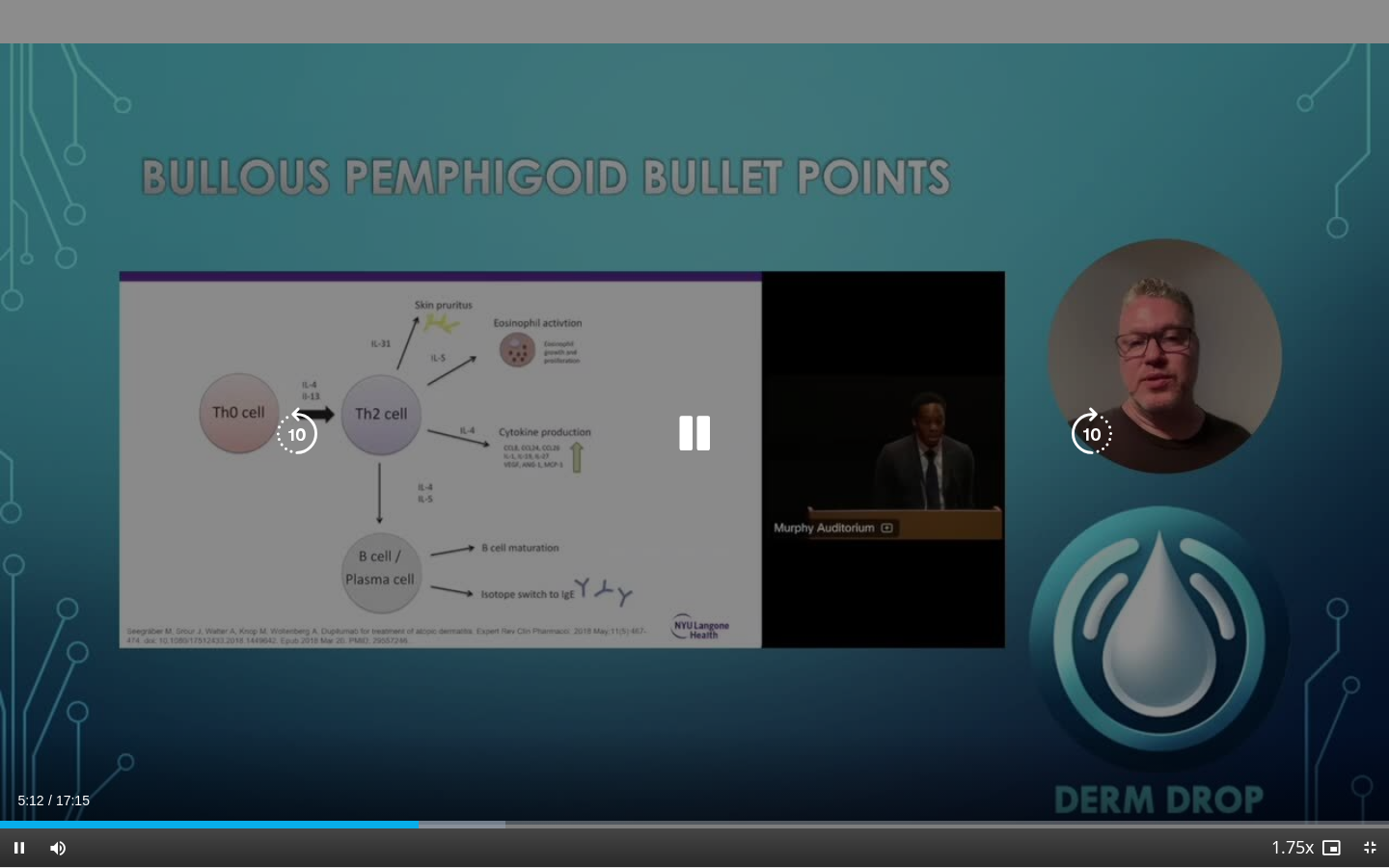 click at bounding box center (297, 434) 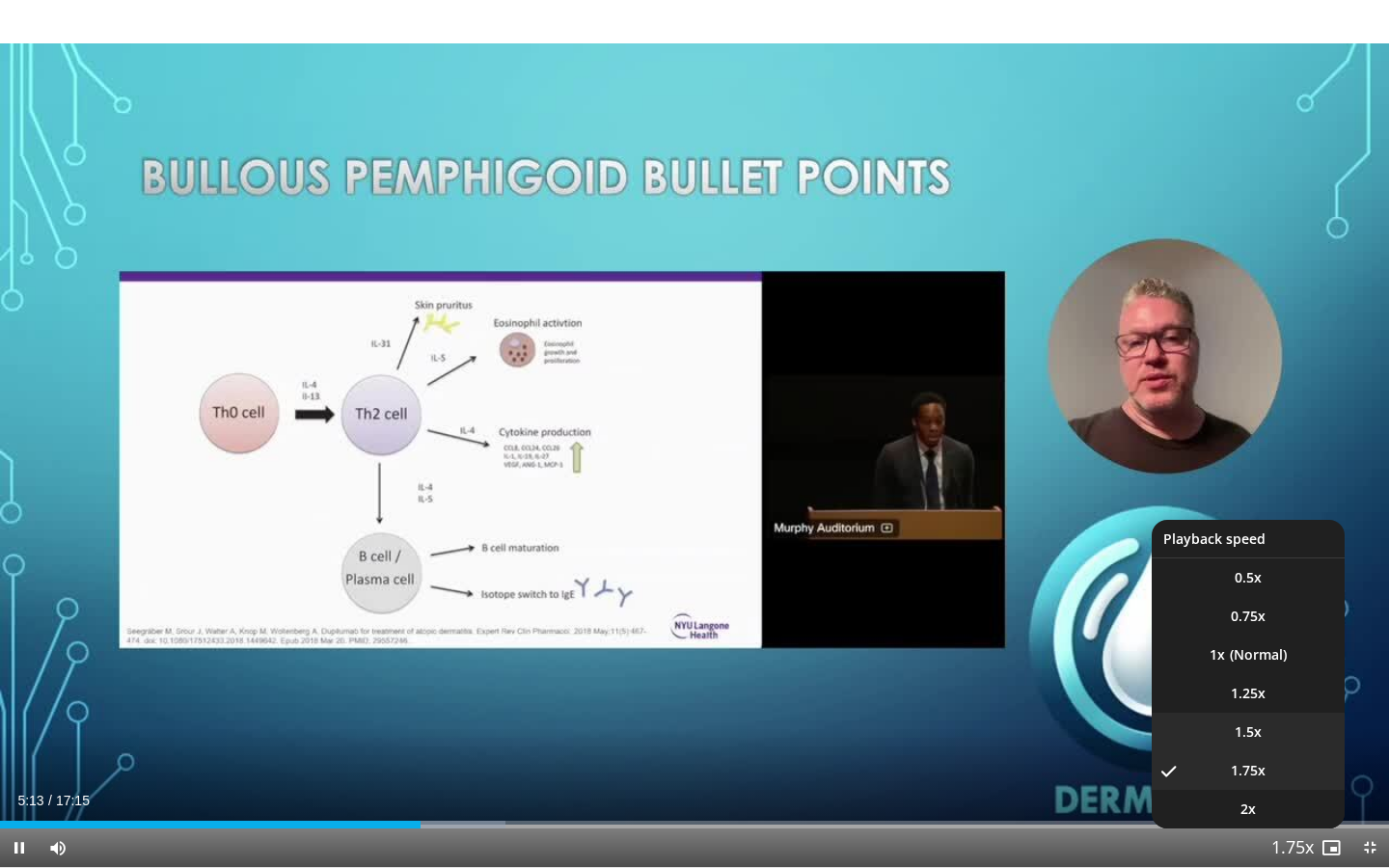 click on "1.5x" at bounding box center (1248, 732) 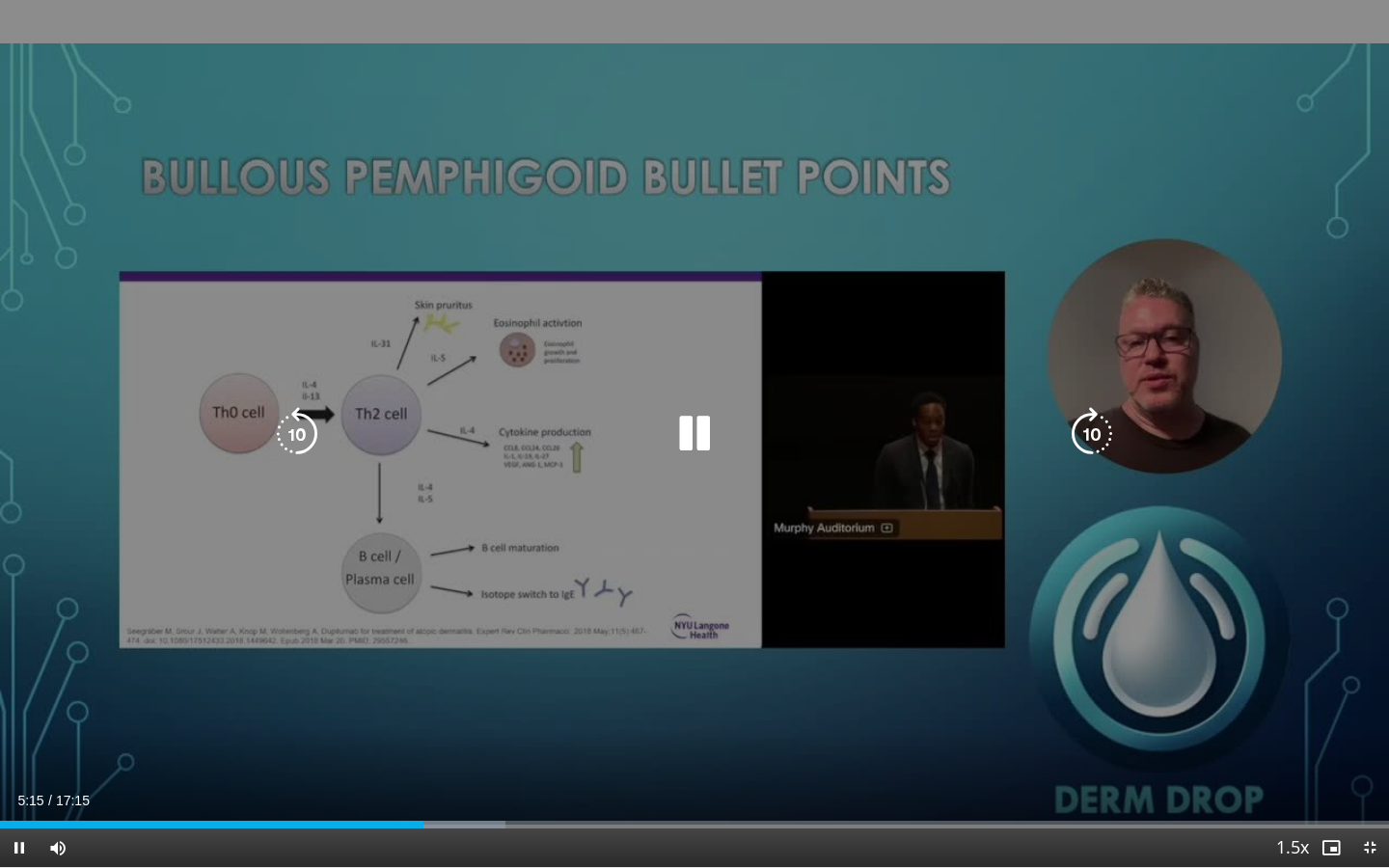 click at bounding box center (297, 434) 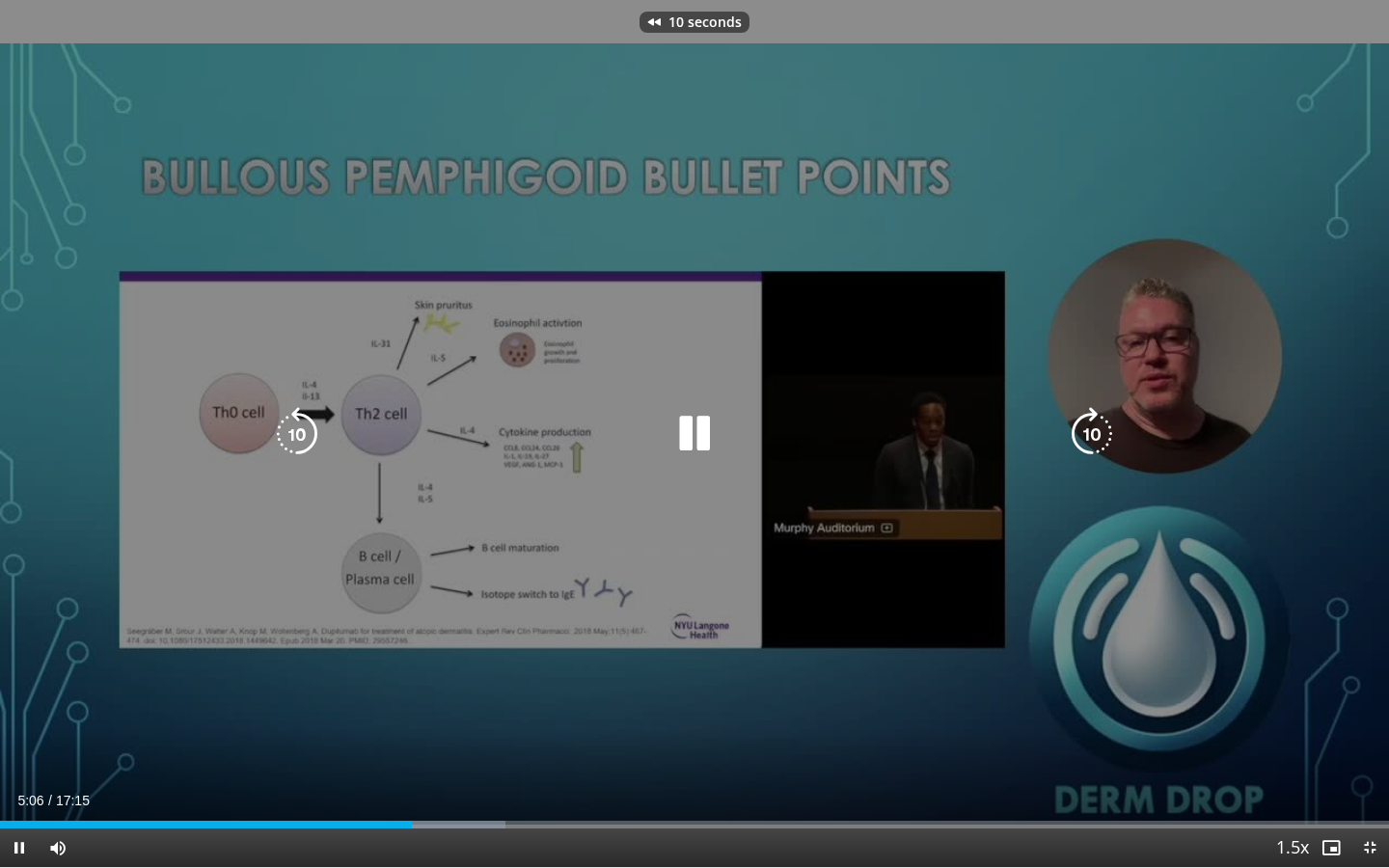 click at bounding box center (297, 434) 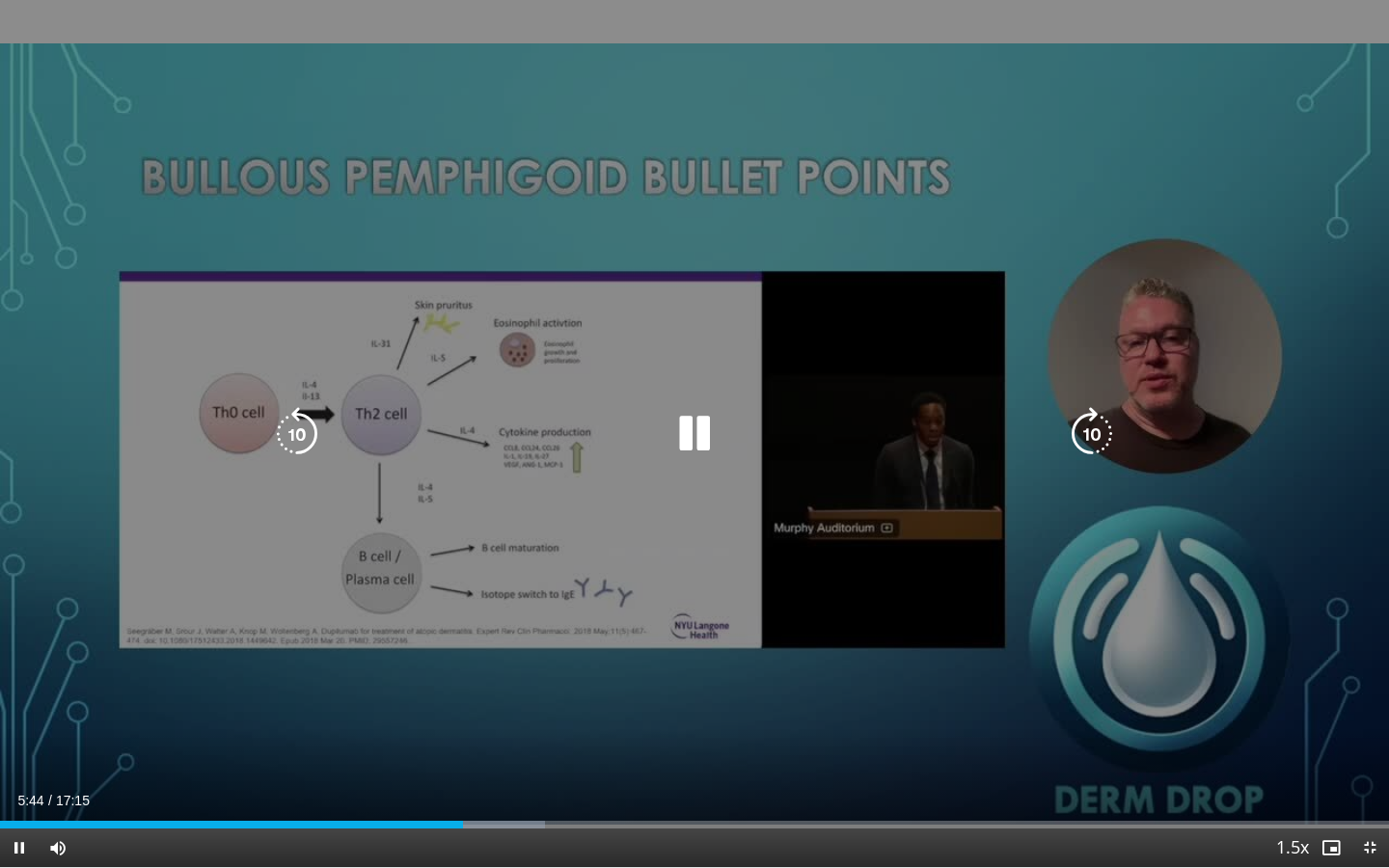click at bounding box center (297, 434) 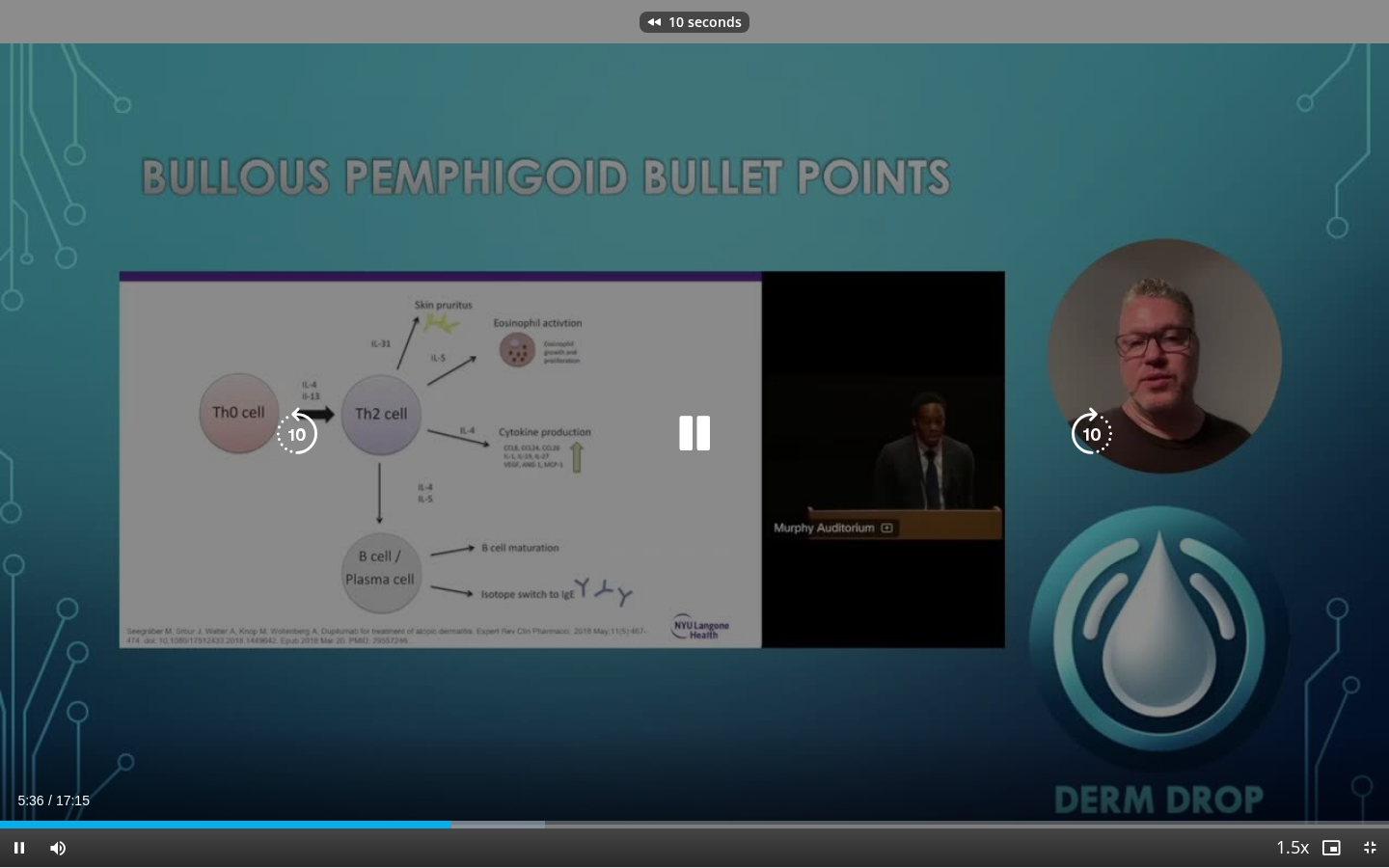 click at bounding box center (297, 434) 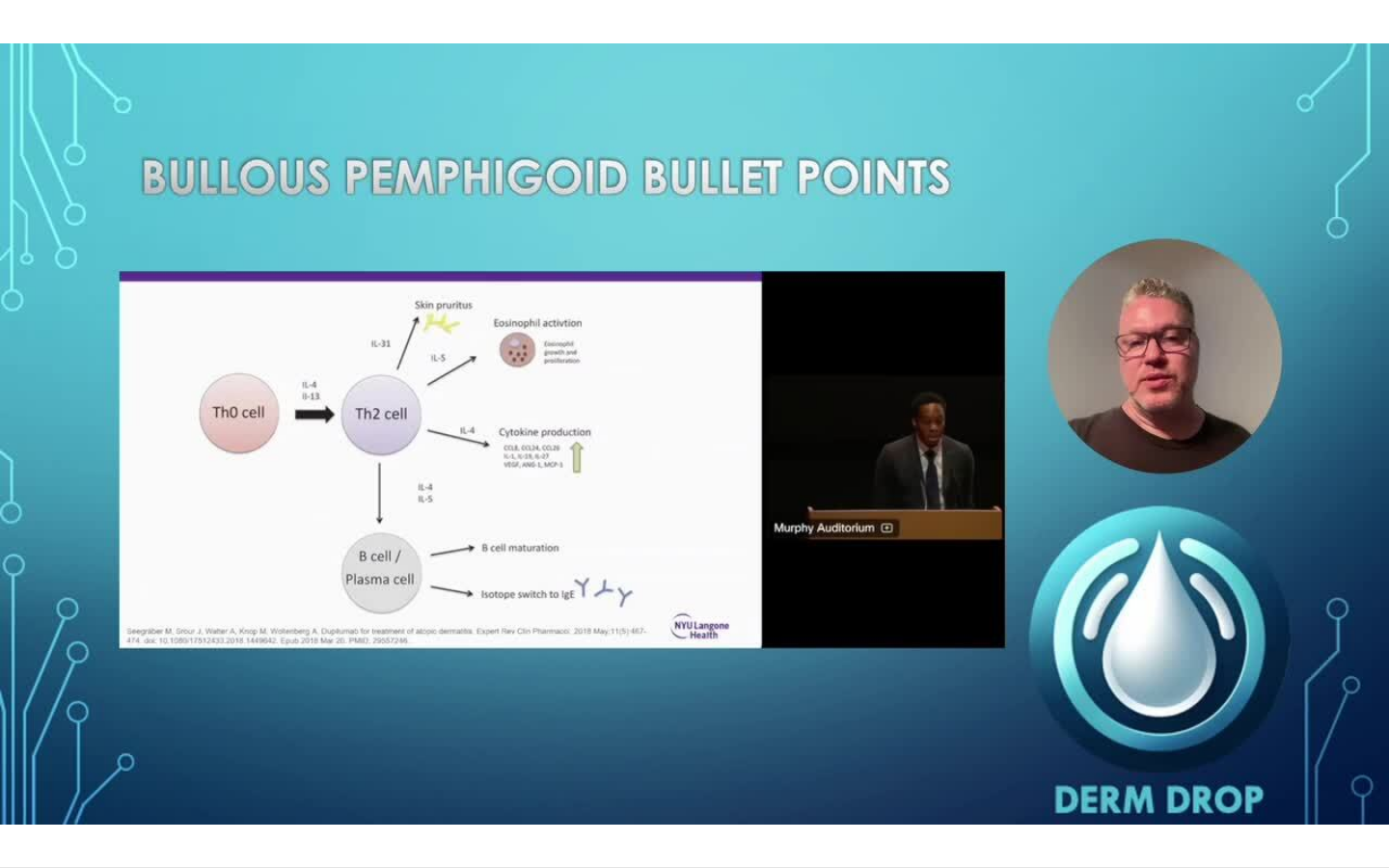 click on "20 seconds
Tap to unmute" at bounding box center (694, 433) 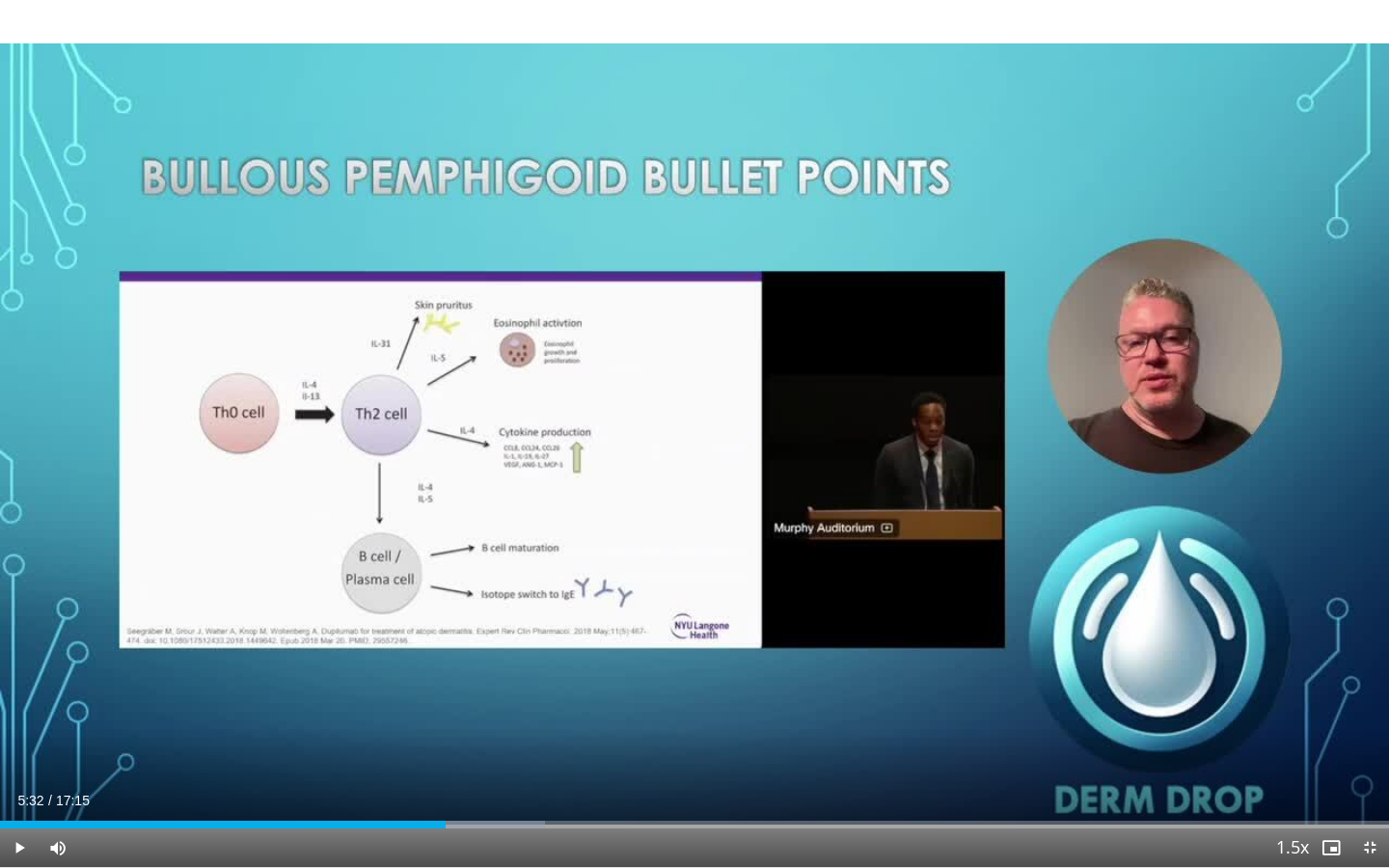 click on "20 seconds
Tap to unmute" at bounding box center [694, 433] 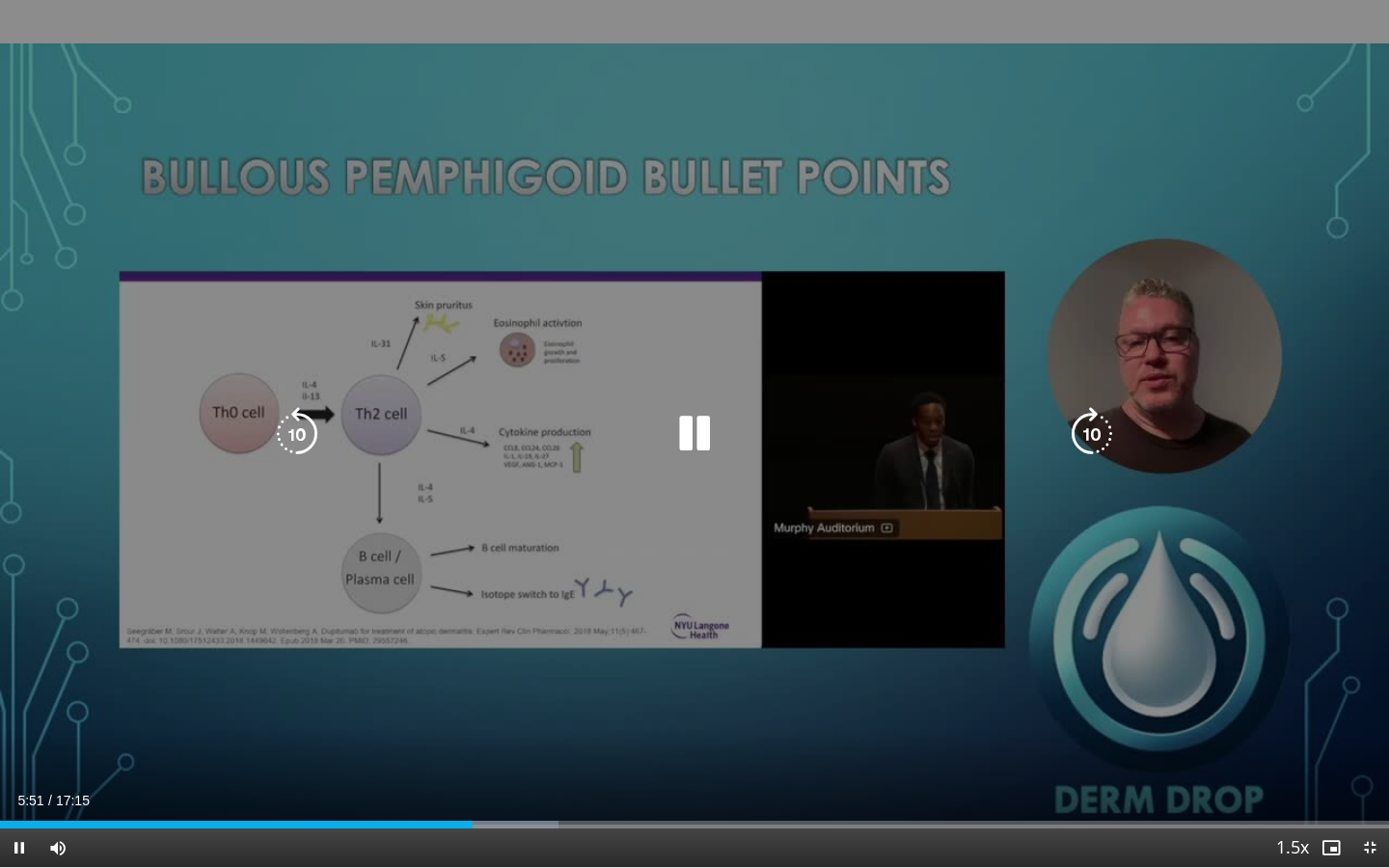 click at bounding box center (297, 434) 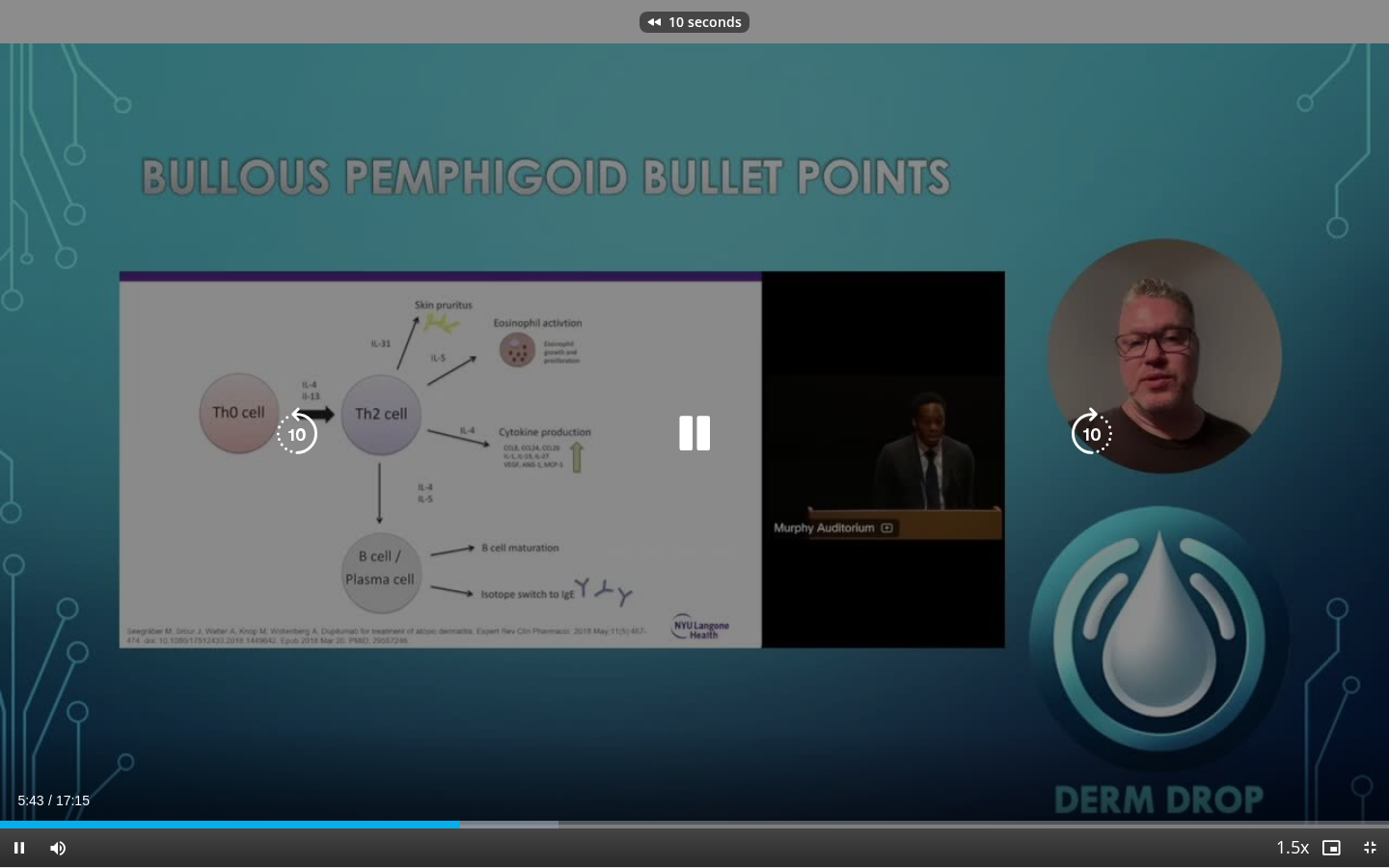 click at bounding box center [297, 434] 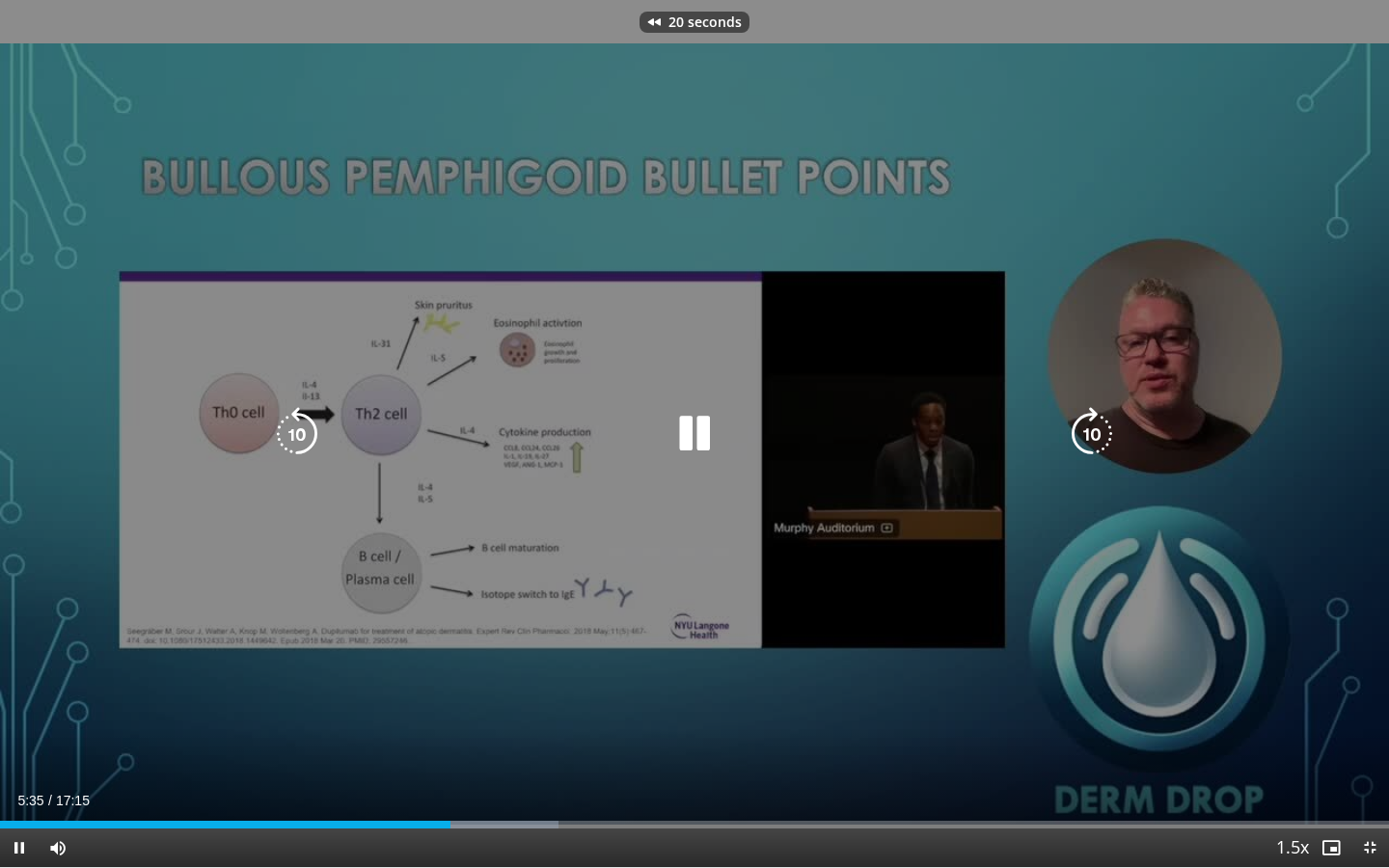 click at bounding box center (297, 434) 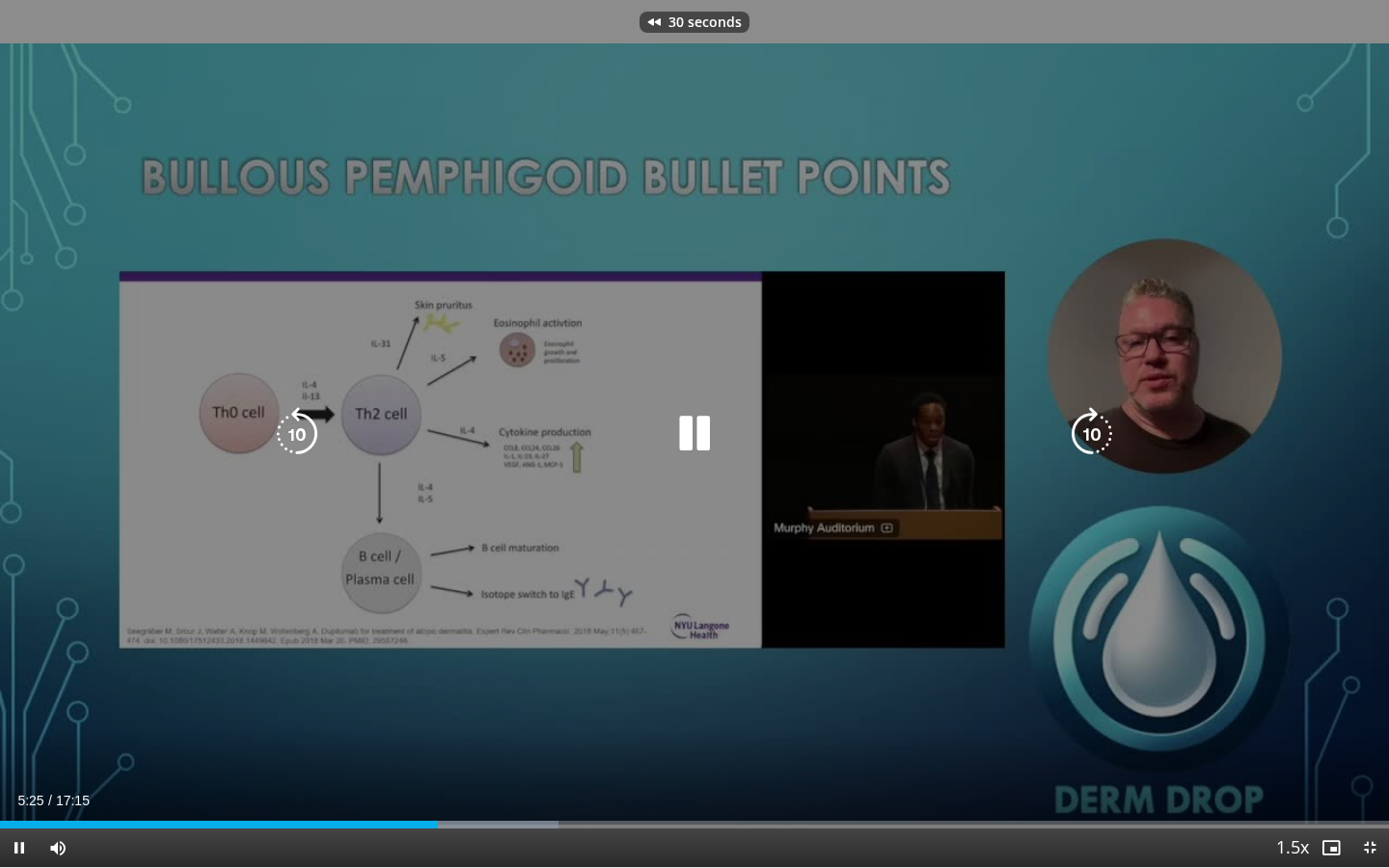 click at bounding box center [297, 434] 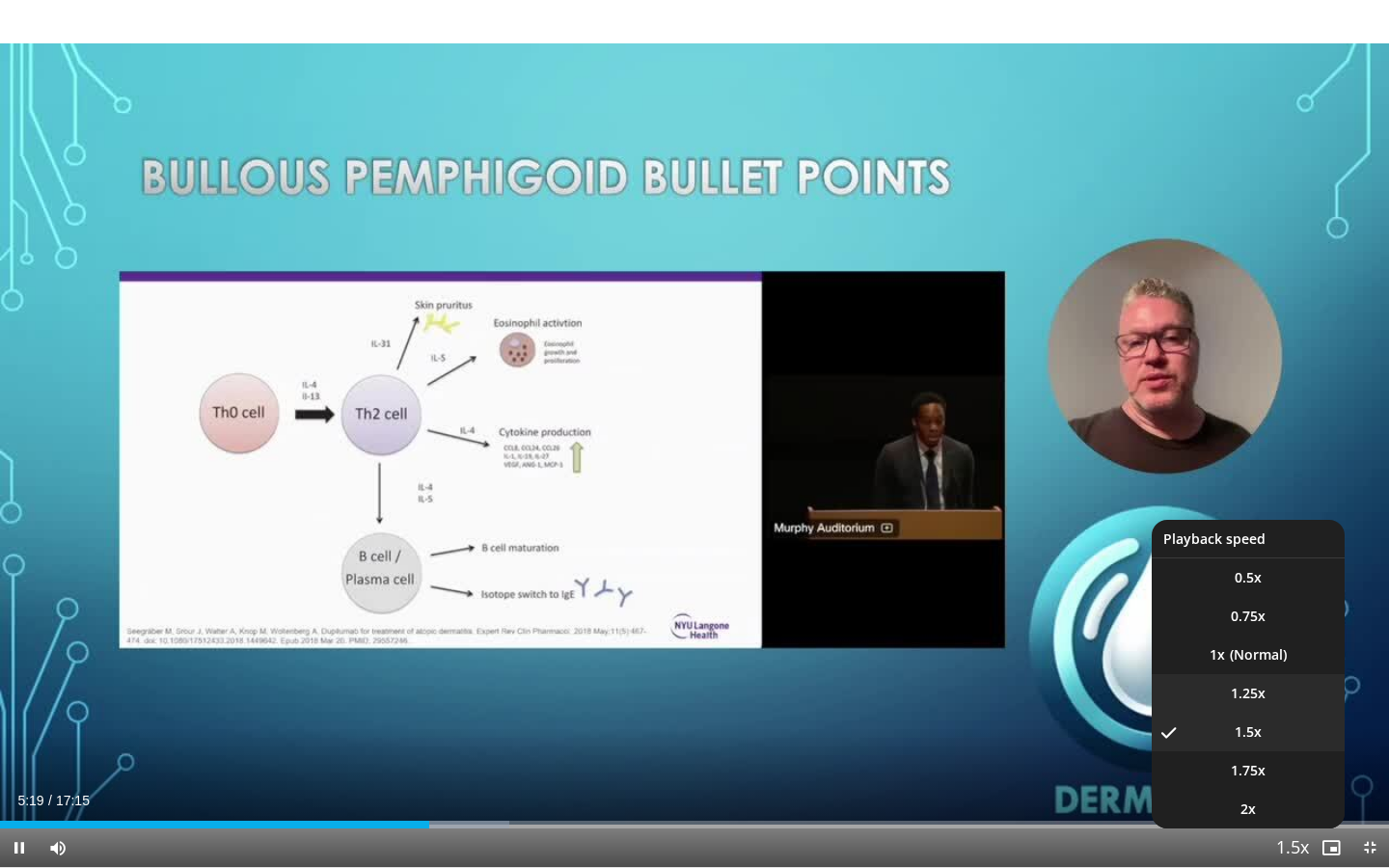 click on "1.25x" at bounding box center (1248, 693) 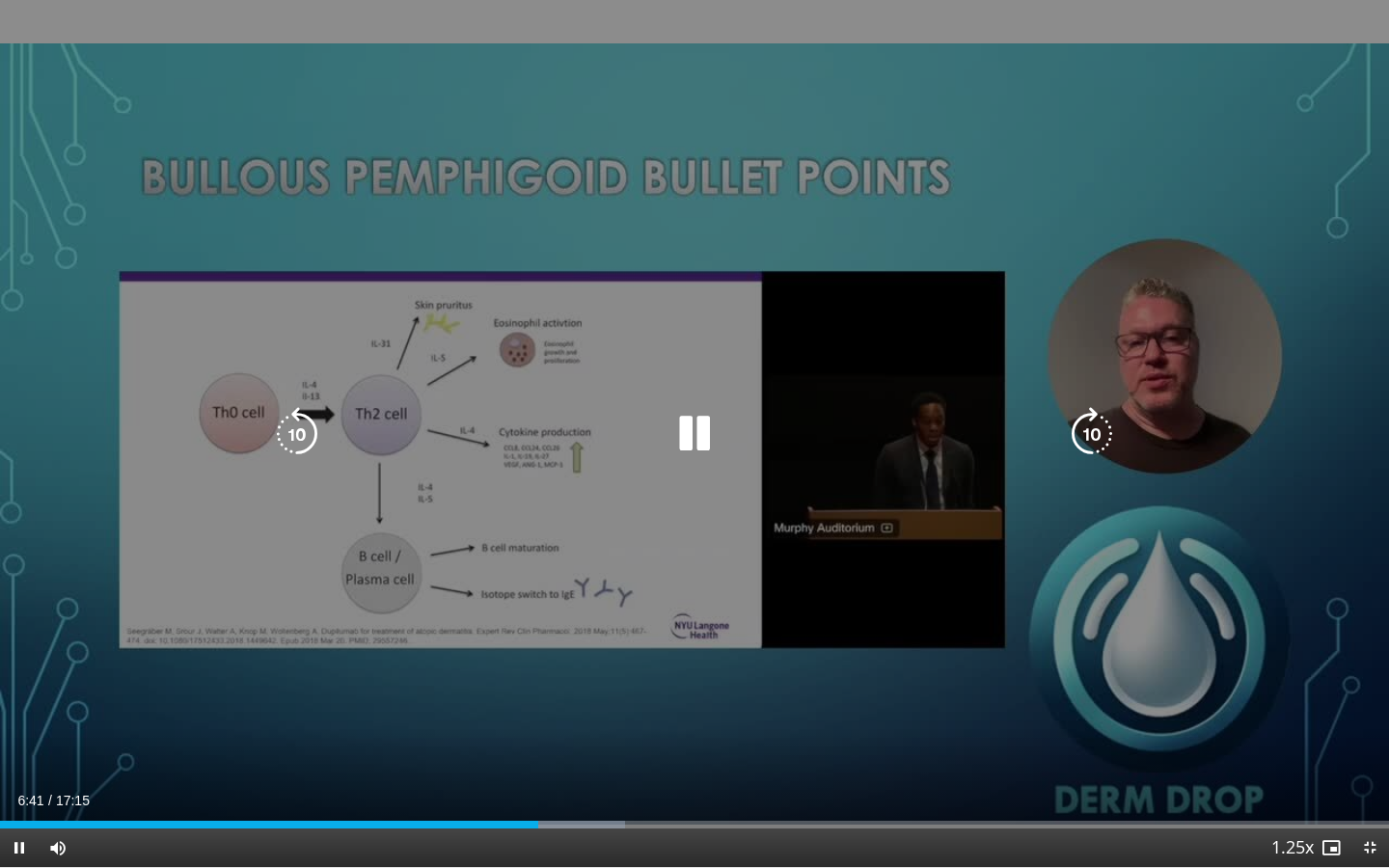 click at bounding box center (297, 434) 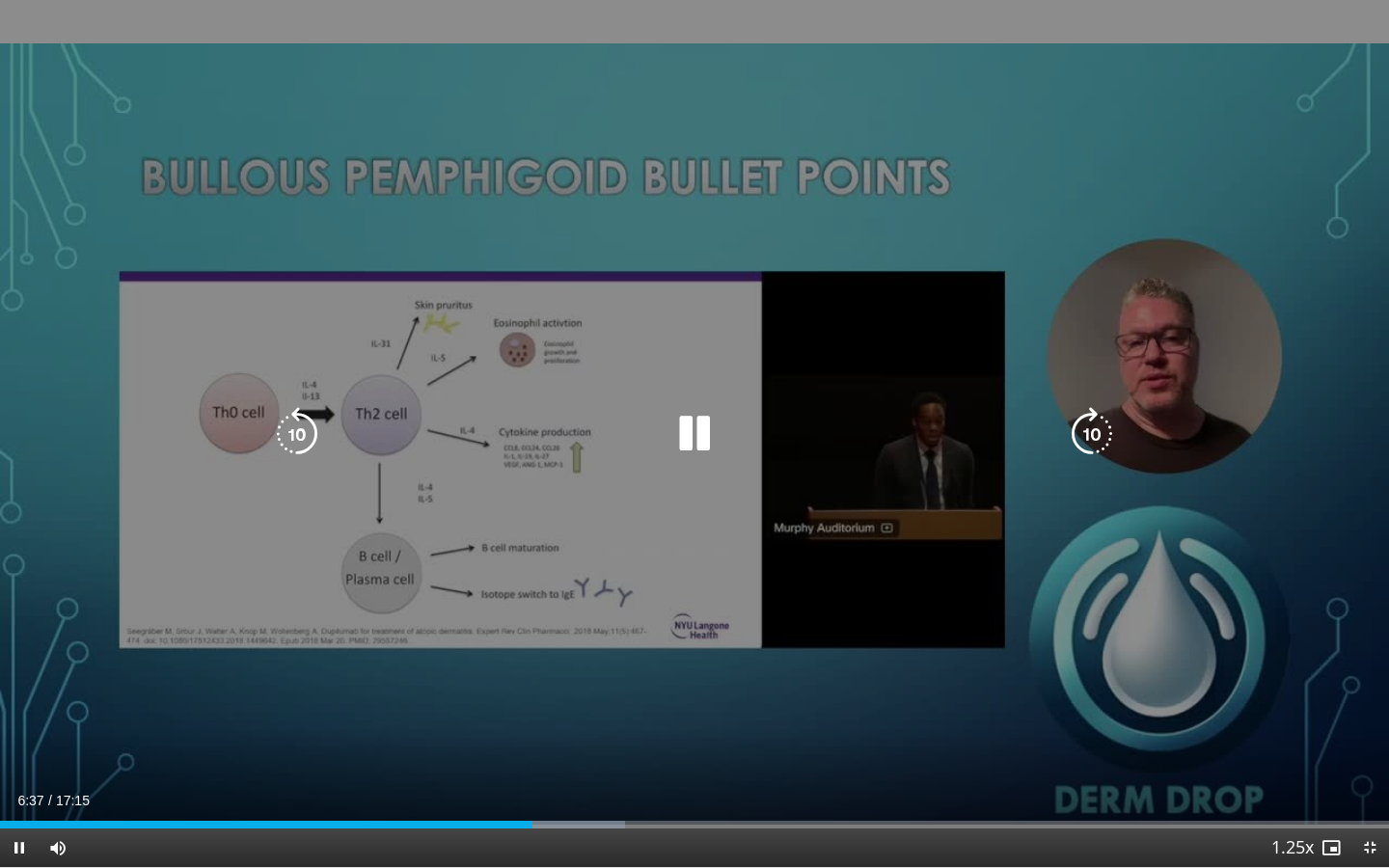 click at bounding box center (297, 434) 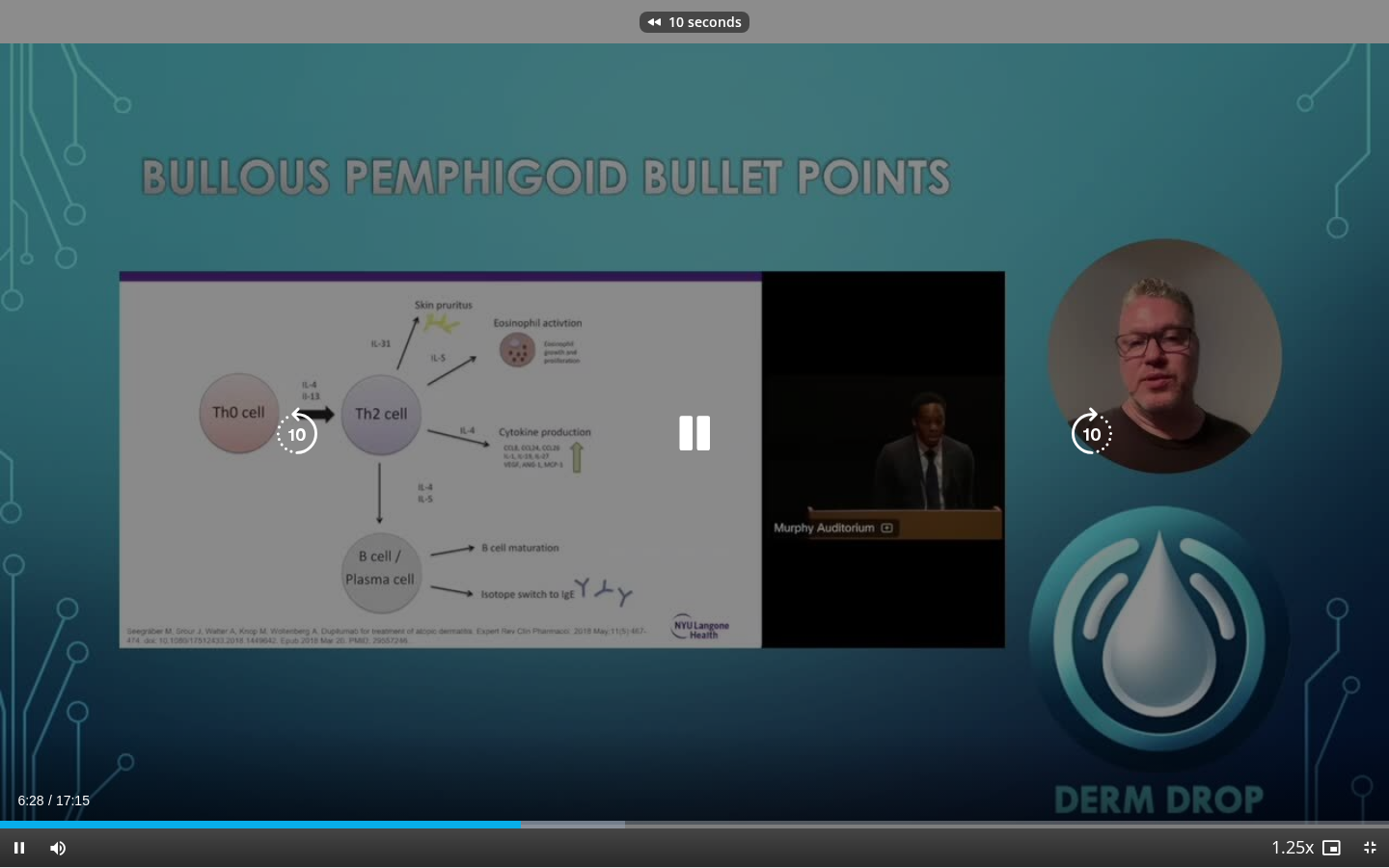 click at bounding box center (297, 434) 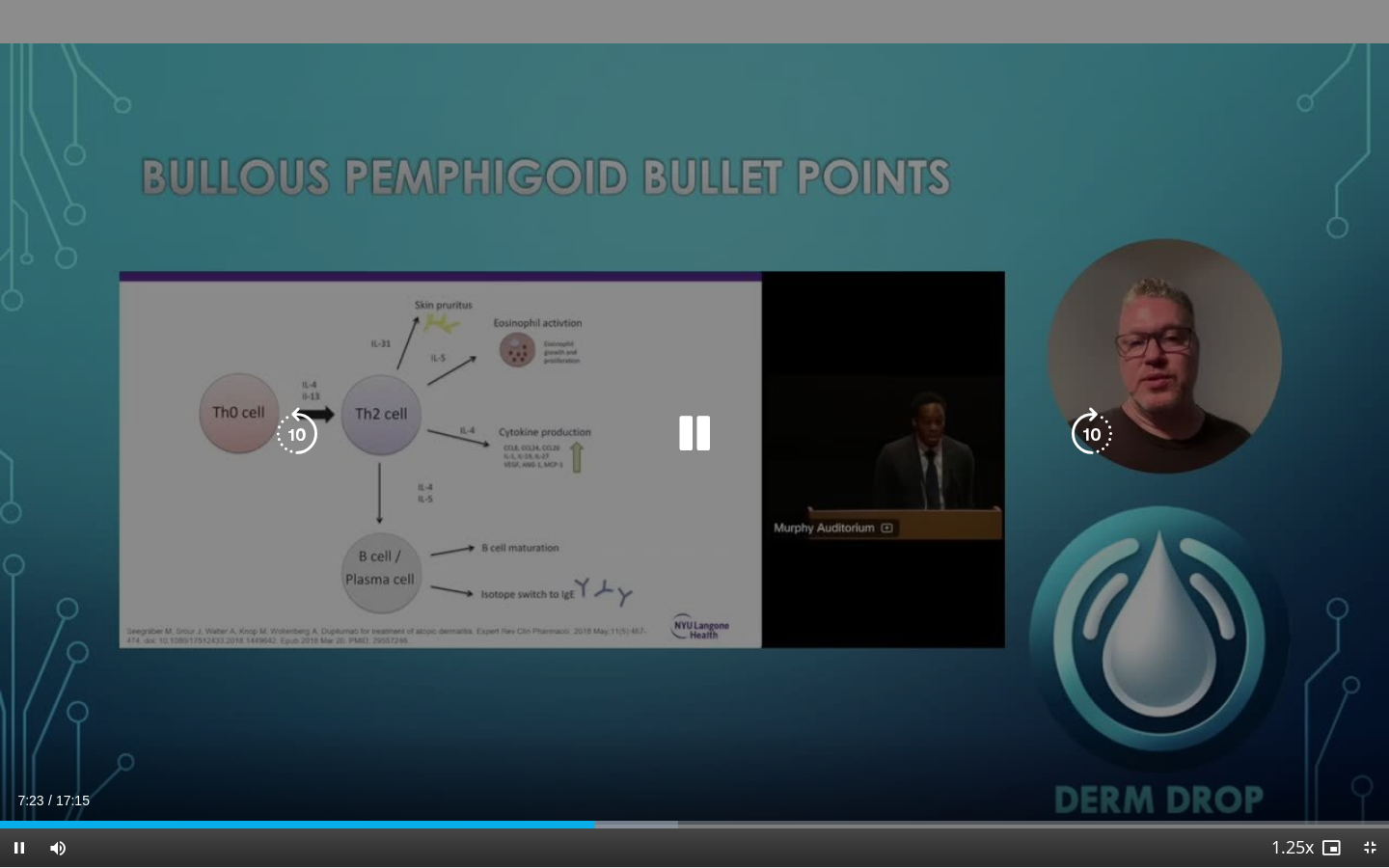 click at bounding box center [297, 434] 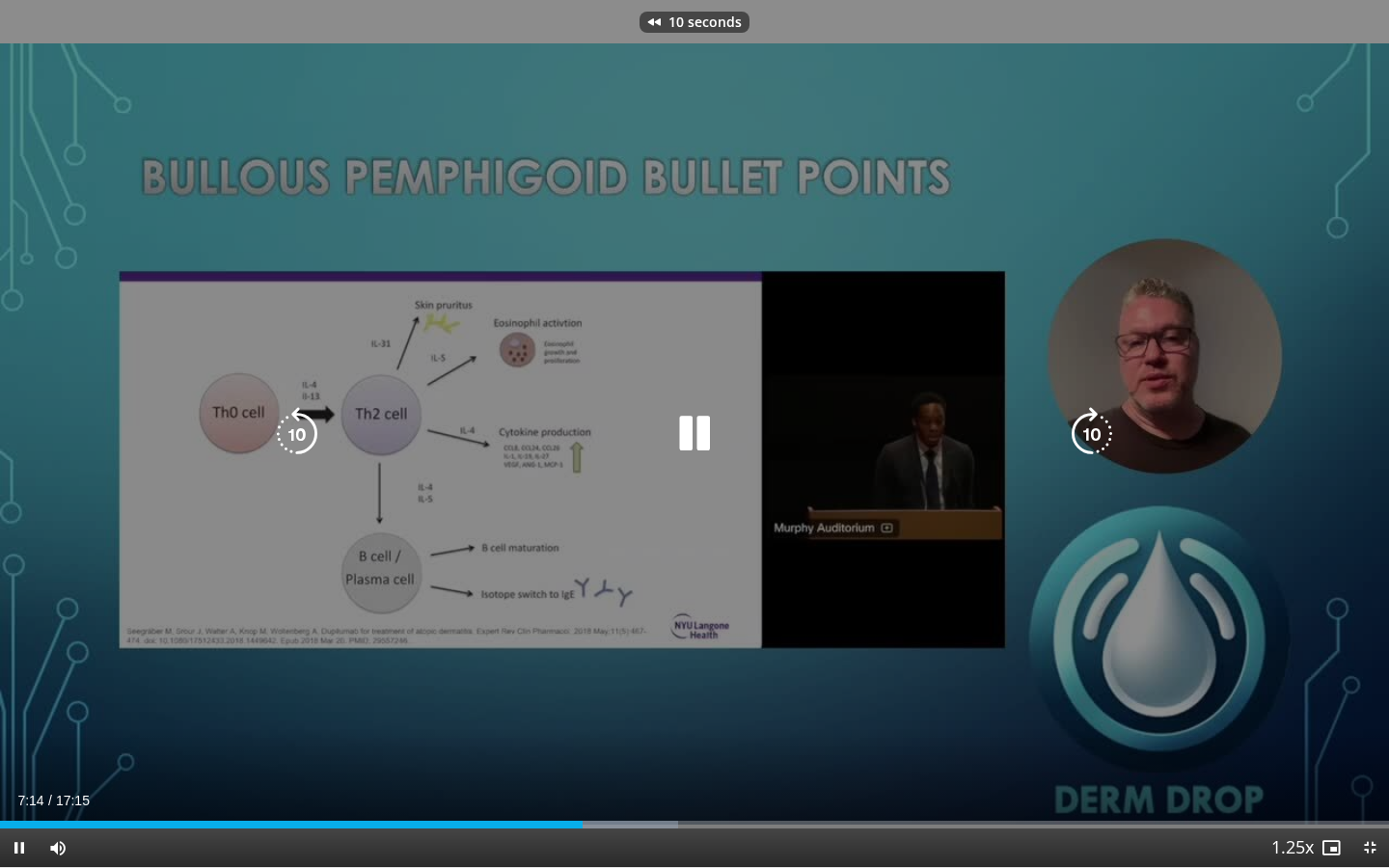 click at bounding box center [297, 434] 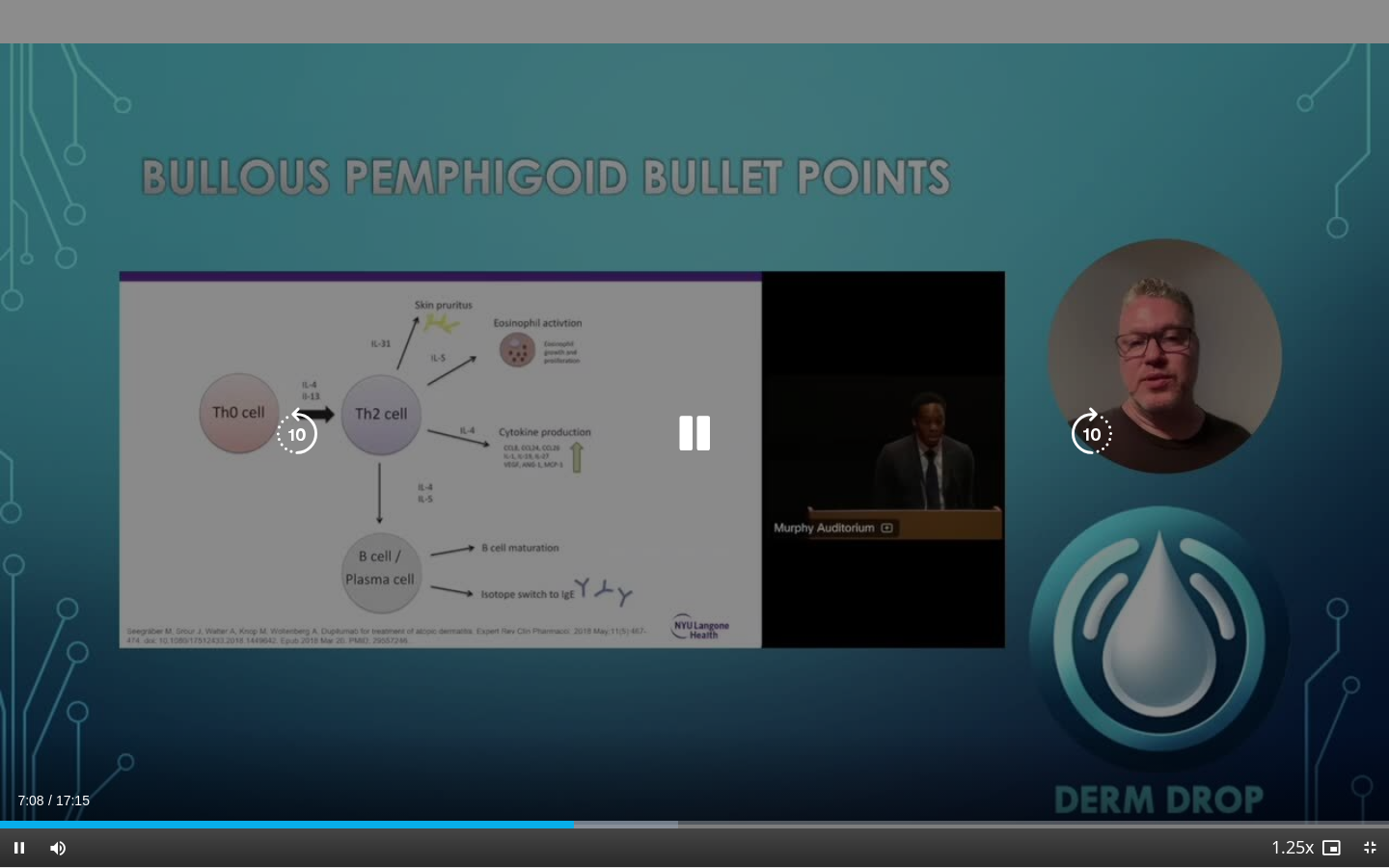 click at bounding box center [297, 434] 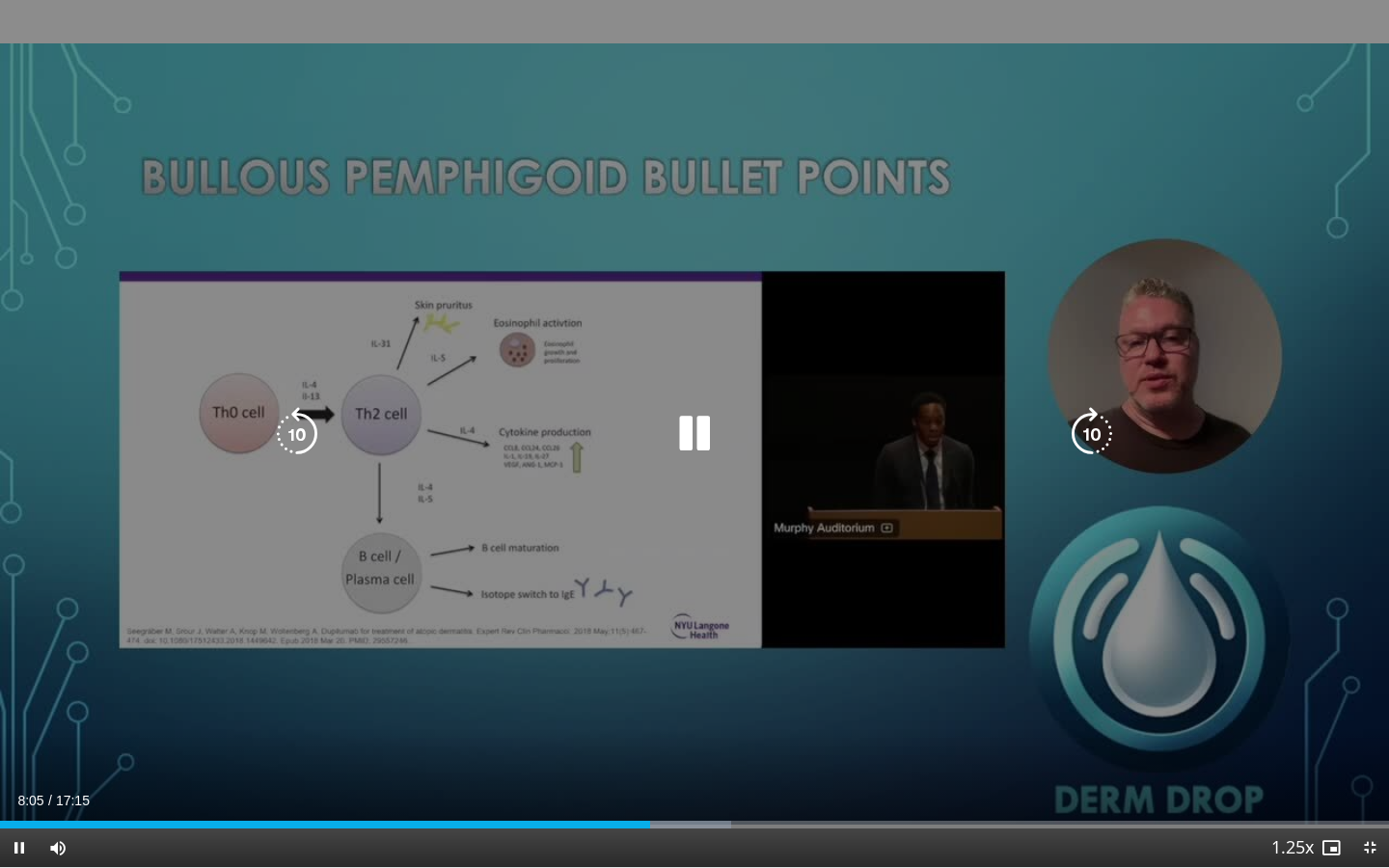 click at bounding box center (297, 434) 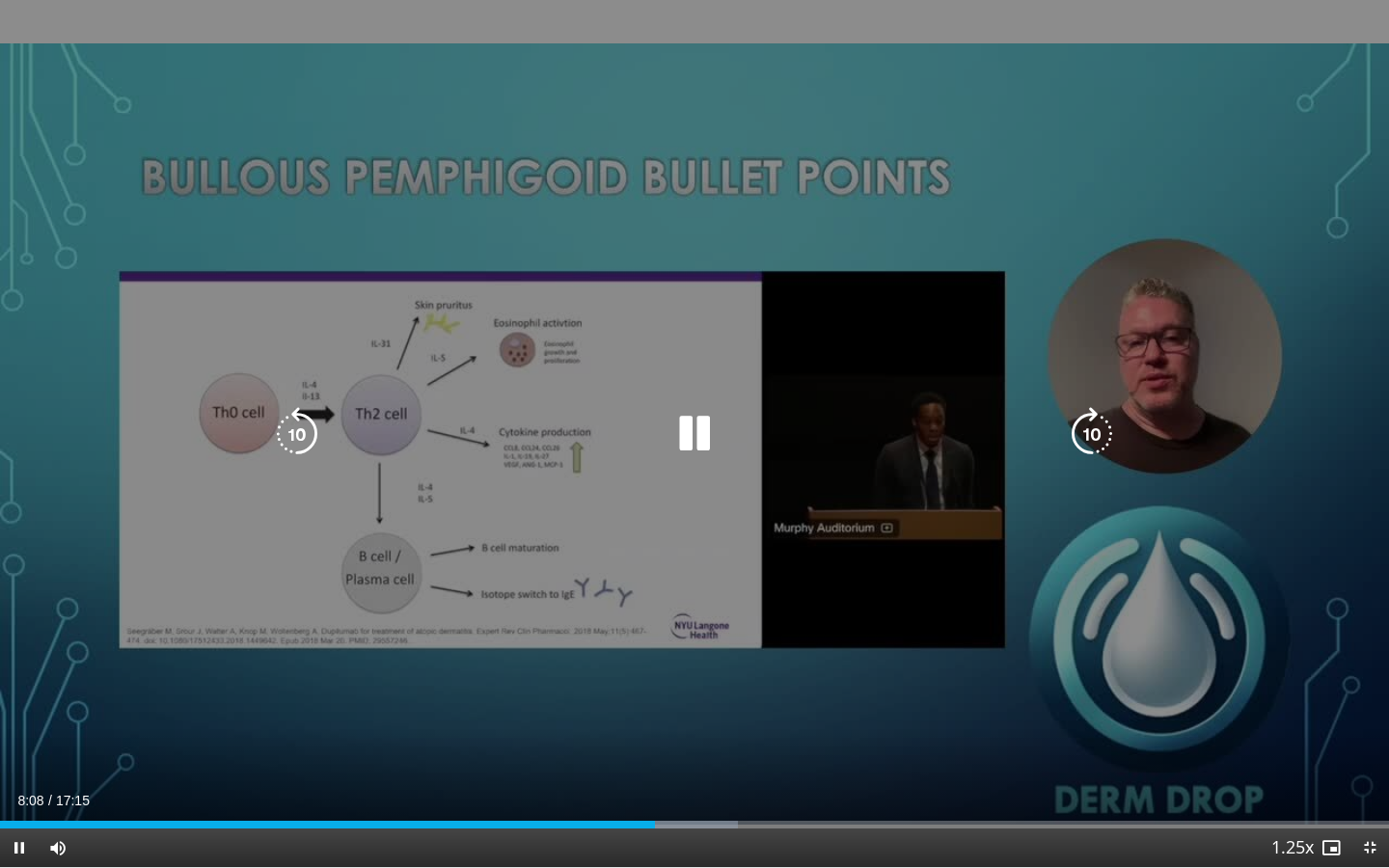 click at bounding box center [297, 434] 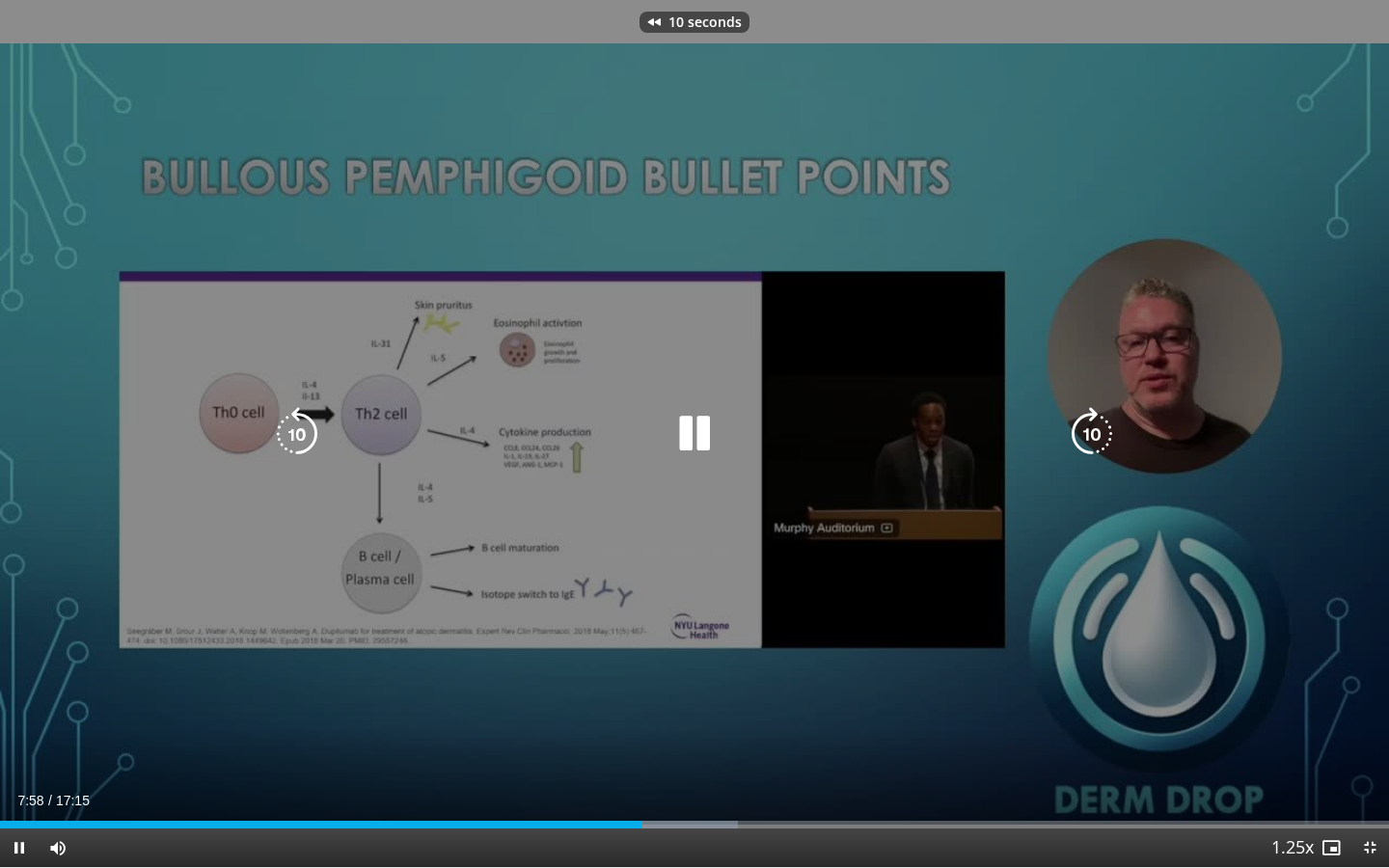 click at bounding box center [297, 434] 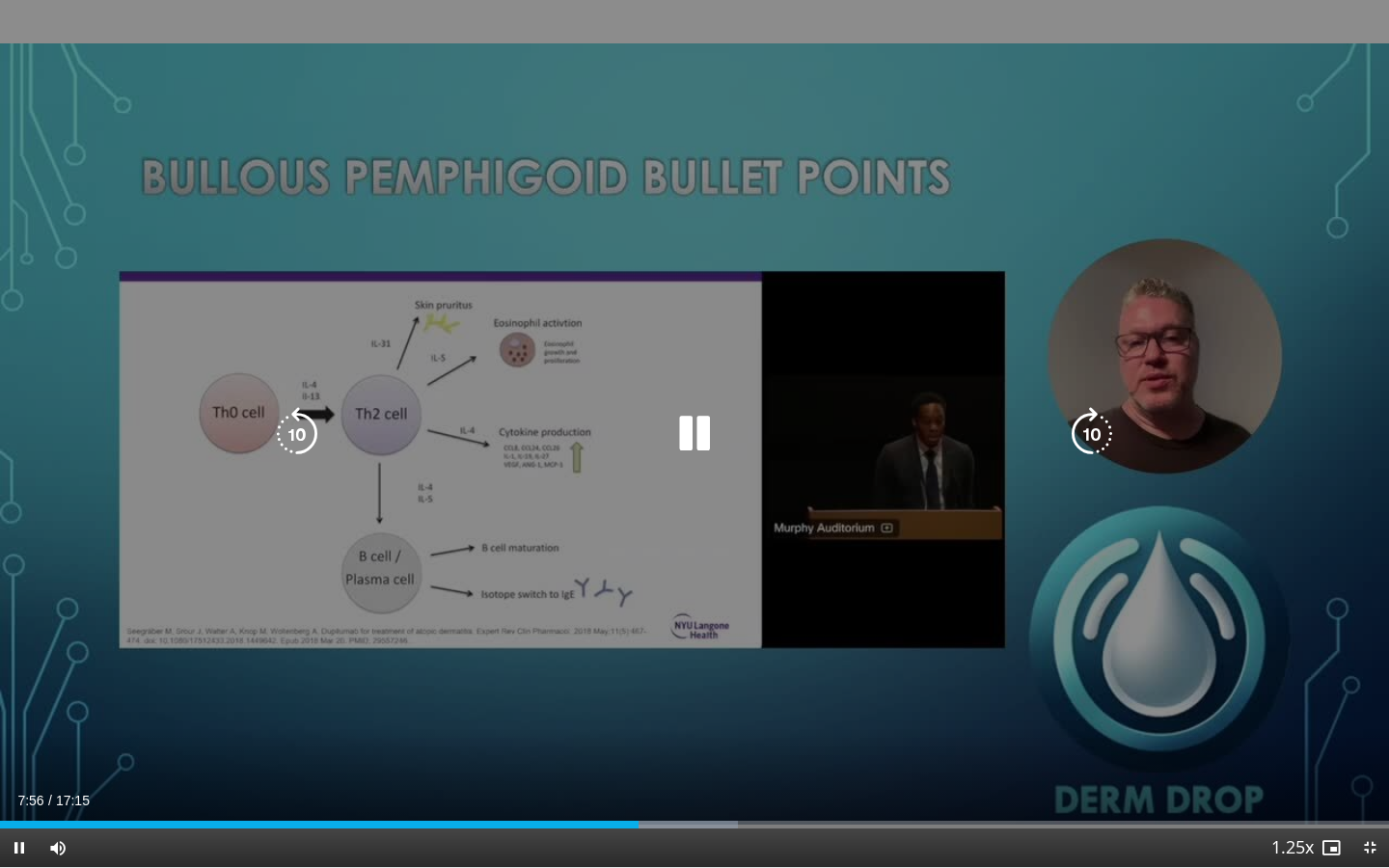 click at bounding box center [297, 434] 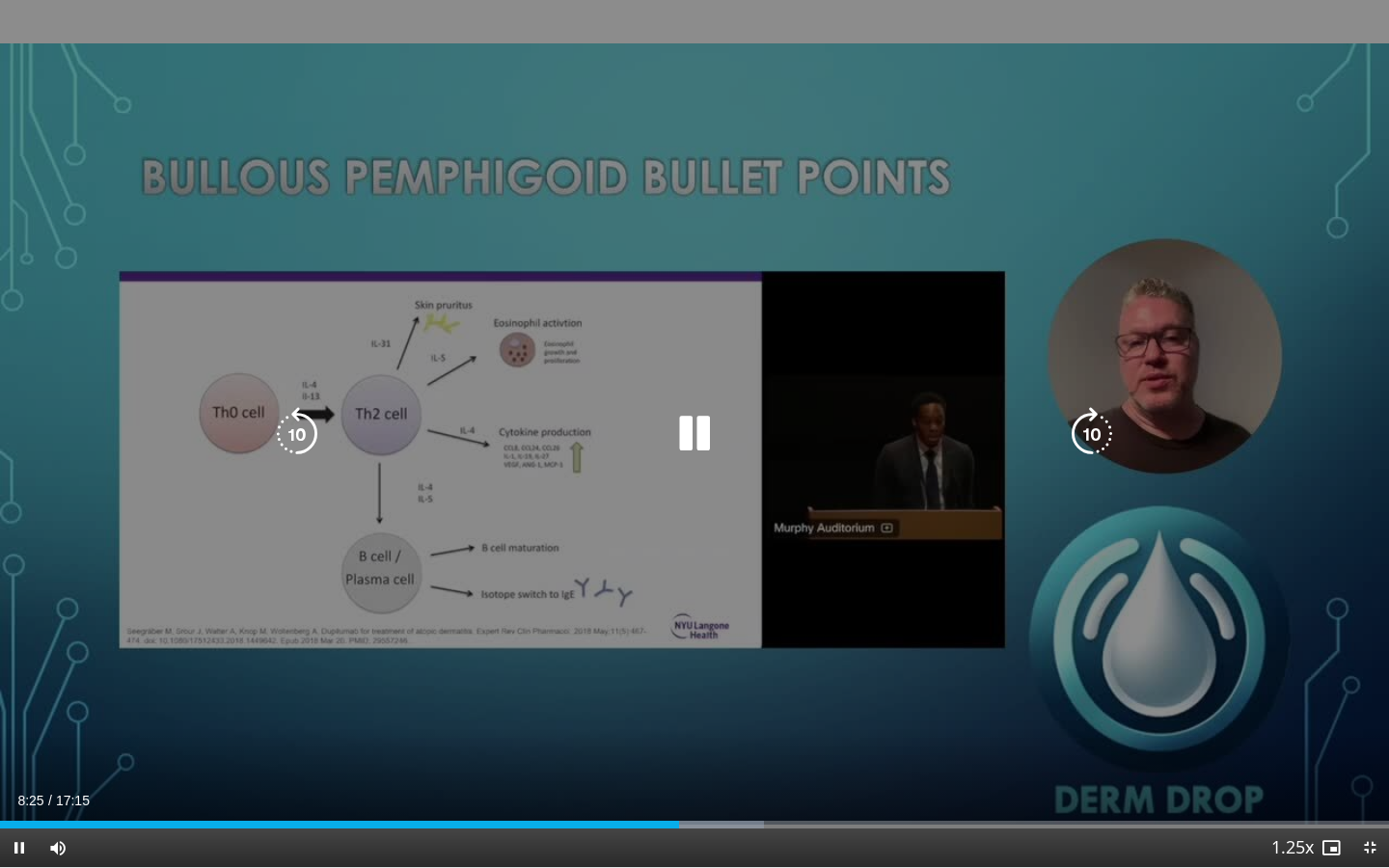 click at bounding box center [297, 434] 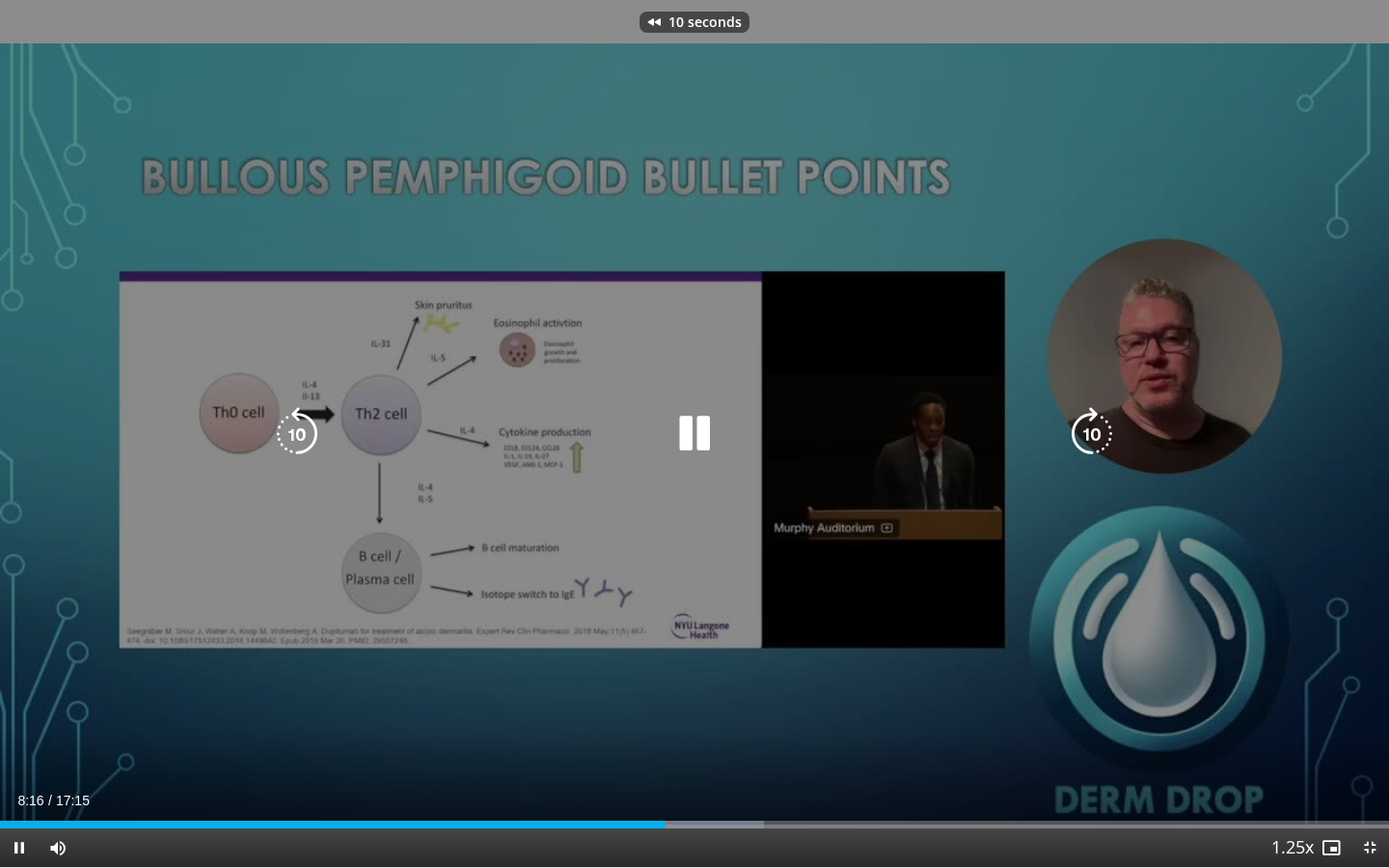 click at bounding box center [297, 434] 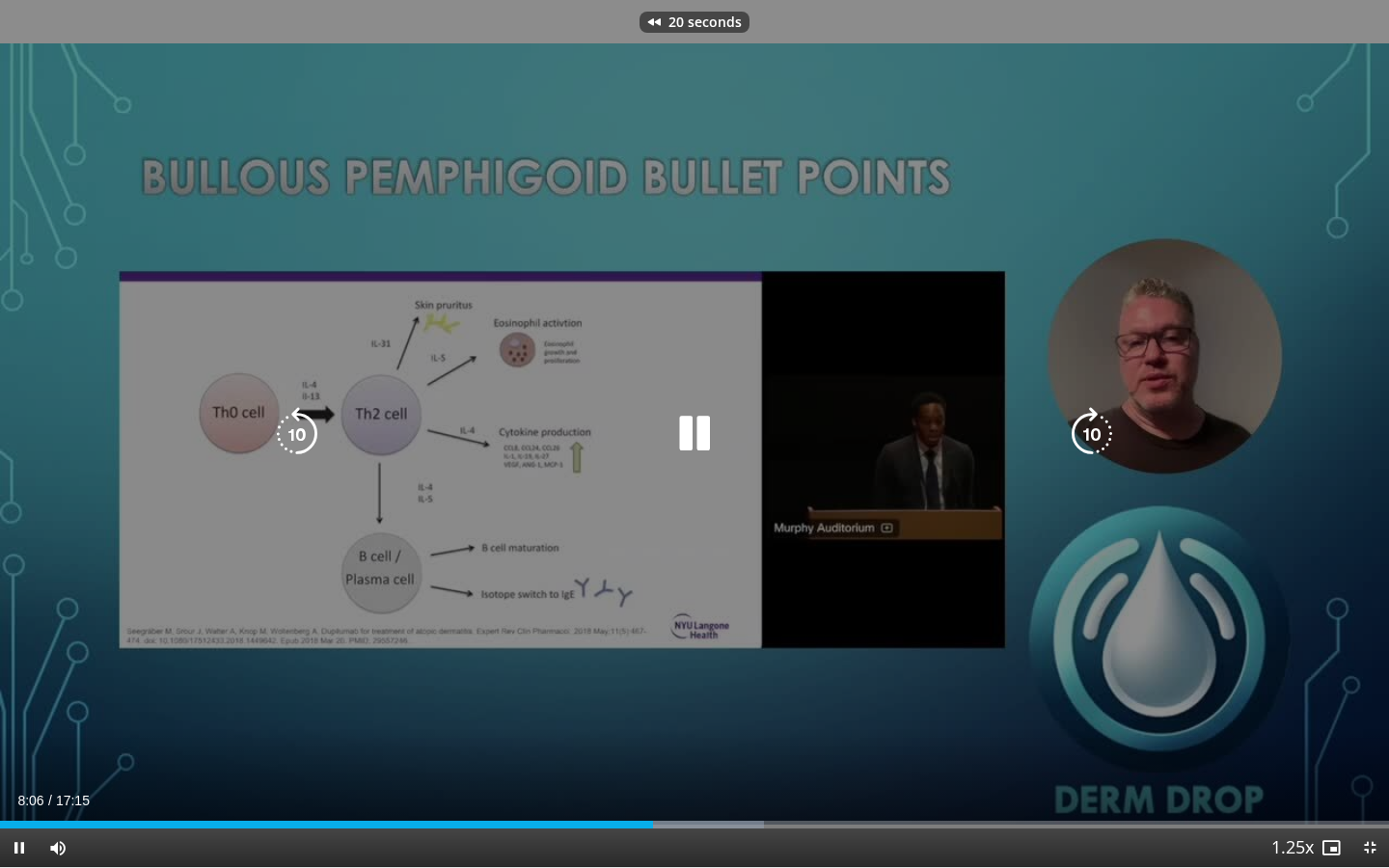 click at bounding box center (297, 434) 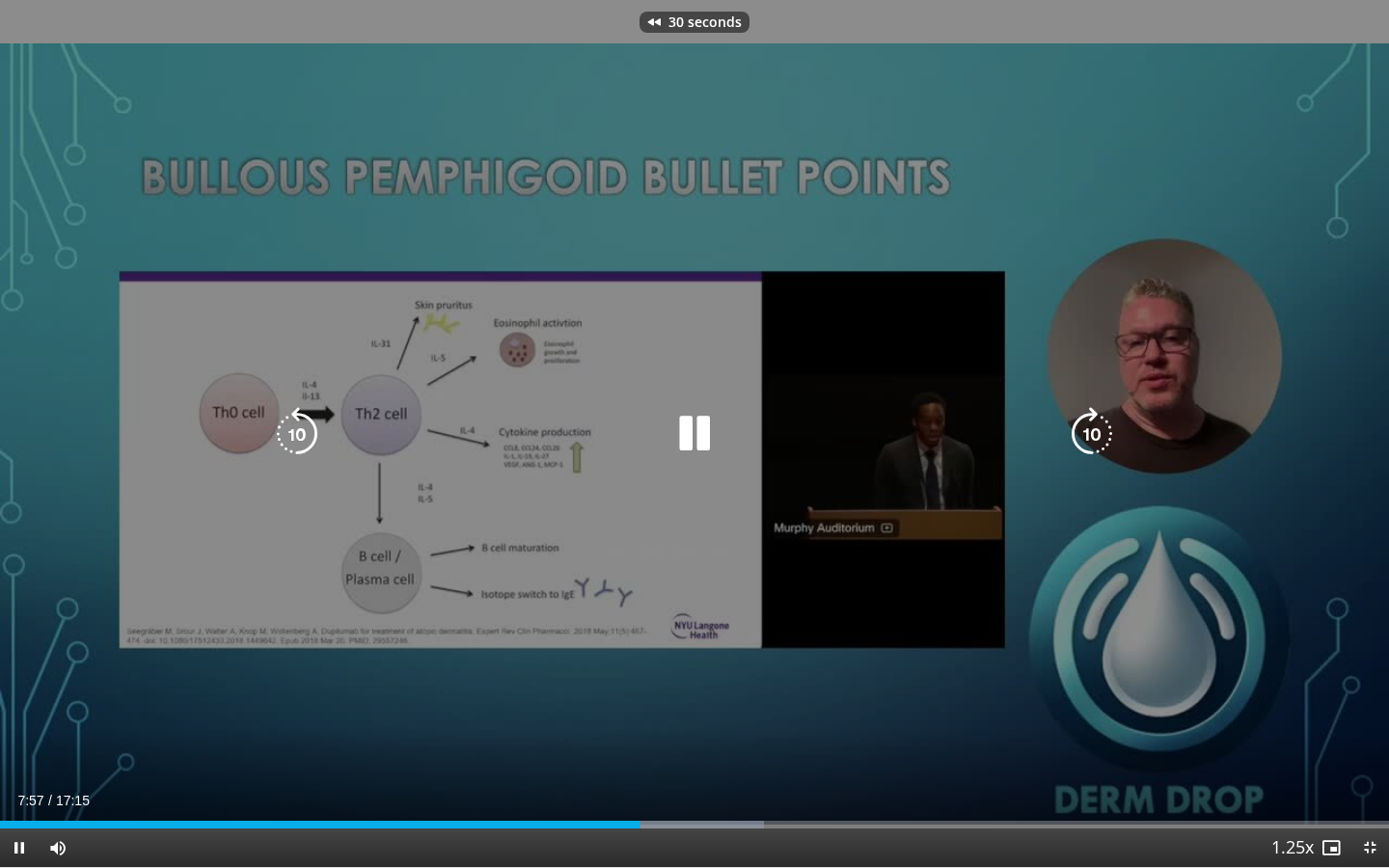 click at bounding box center [297, 434] 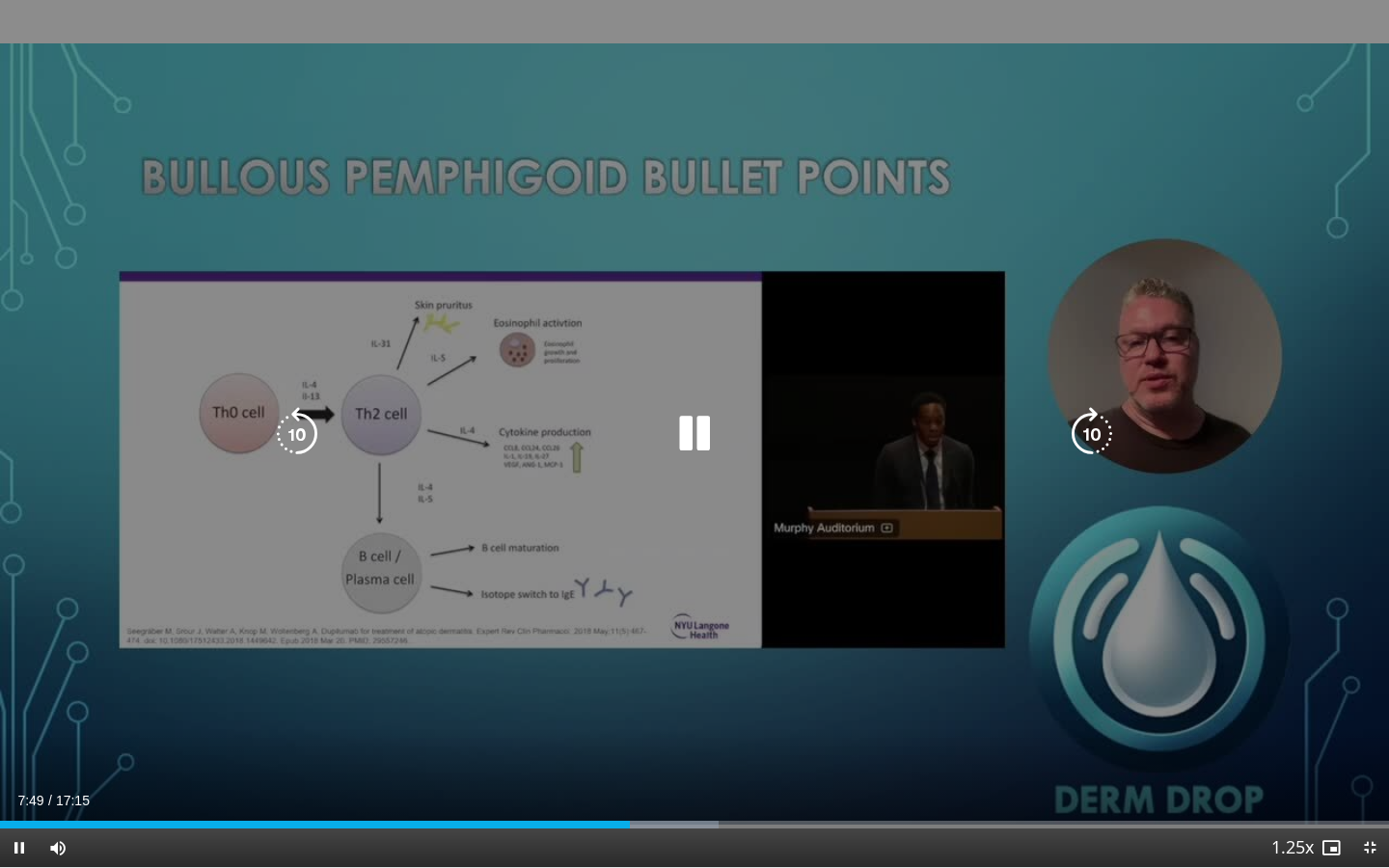 click at bounding box center (297, 434) 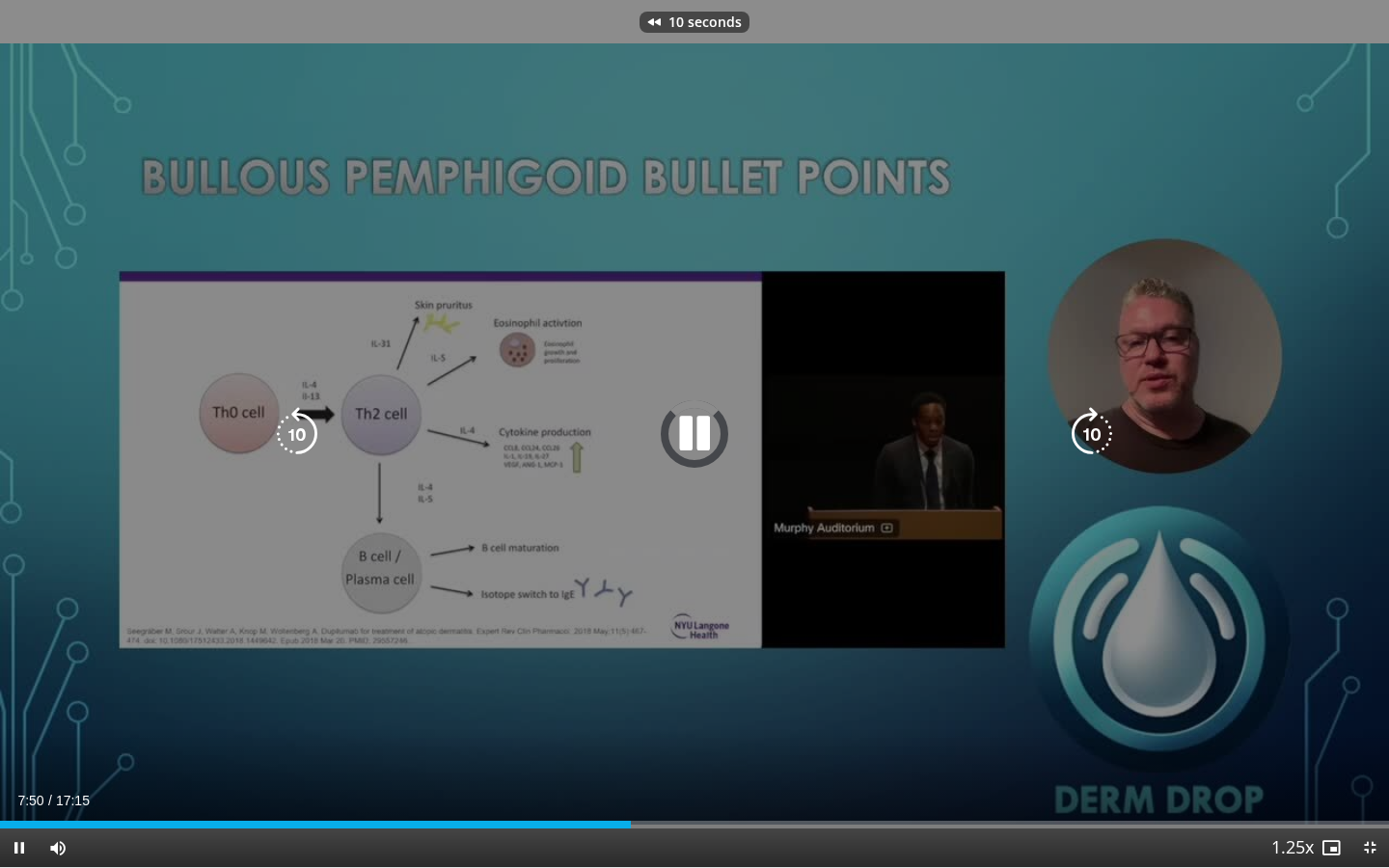 click at bounding box center [297, 434] 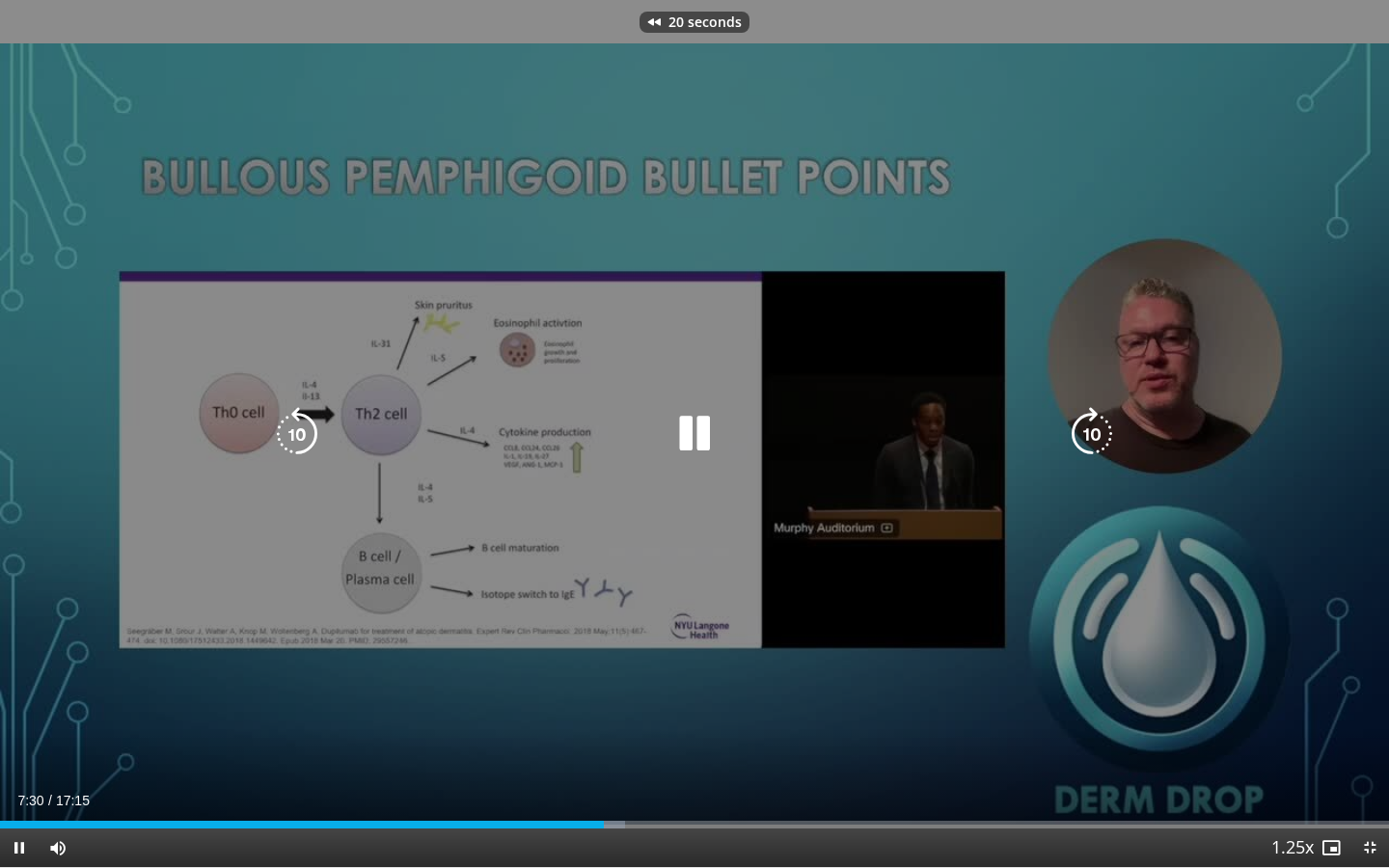 click at bounding box center (297, 434) 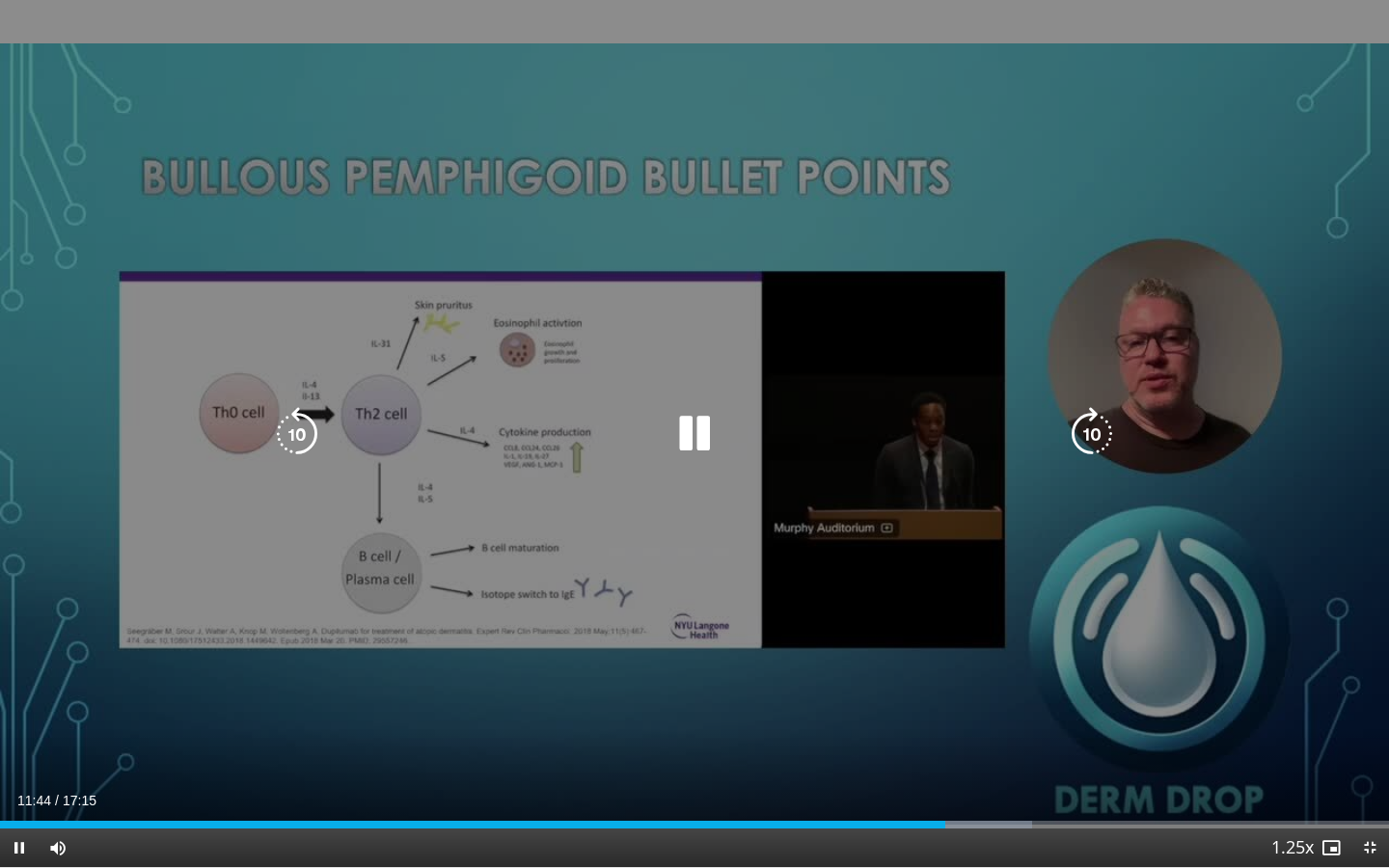 click at bounding box center (297, 434) 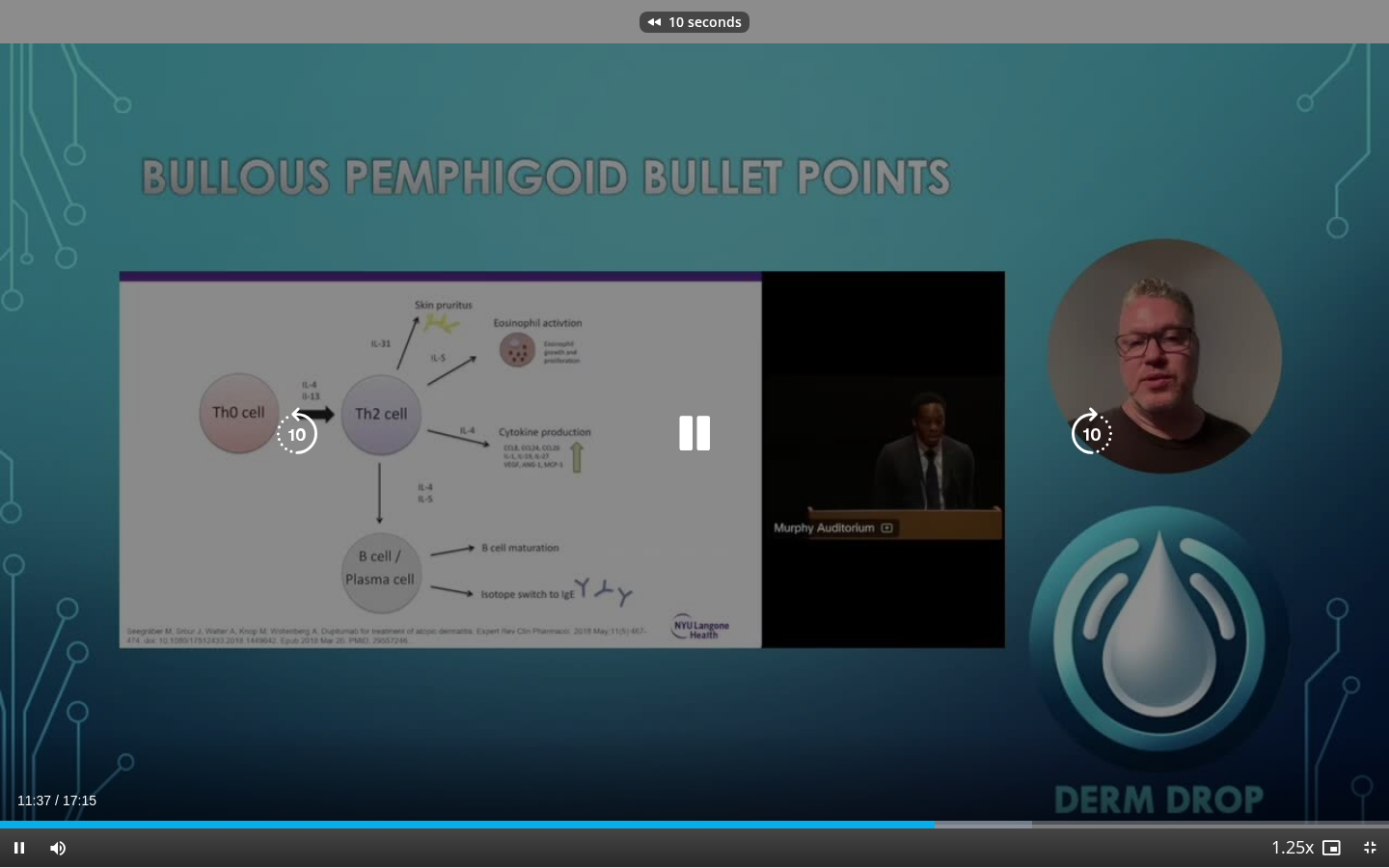 click at bounding box center [297, 434] 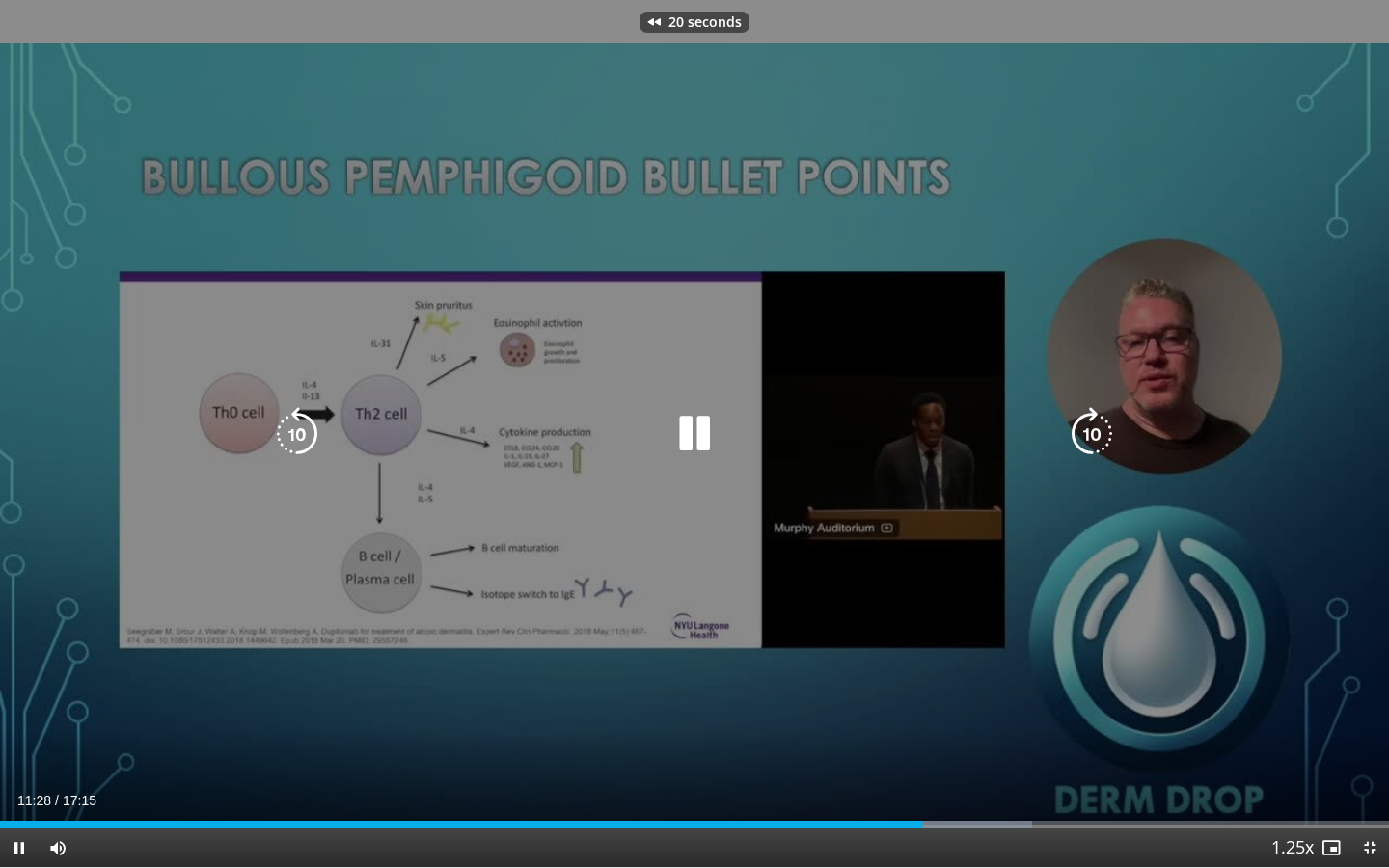 click at bounding box center (297, 434) 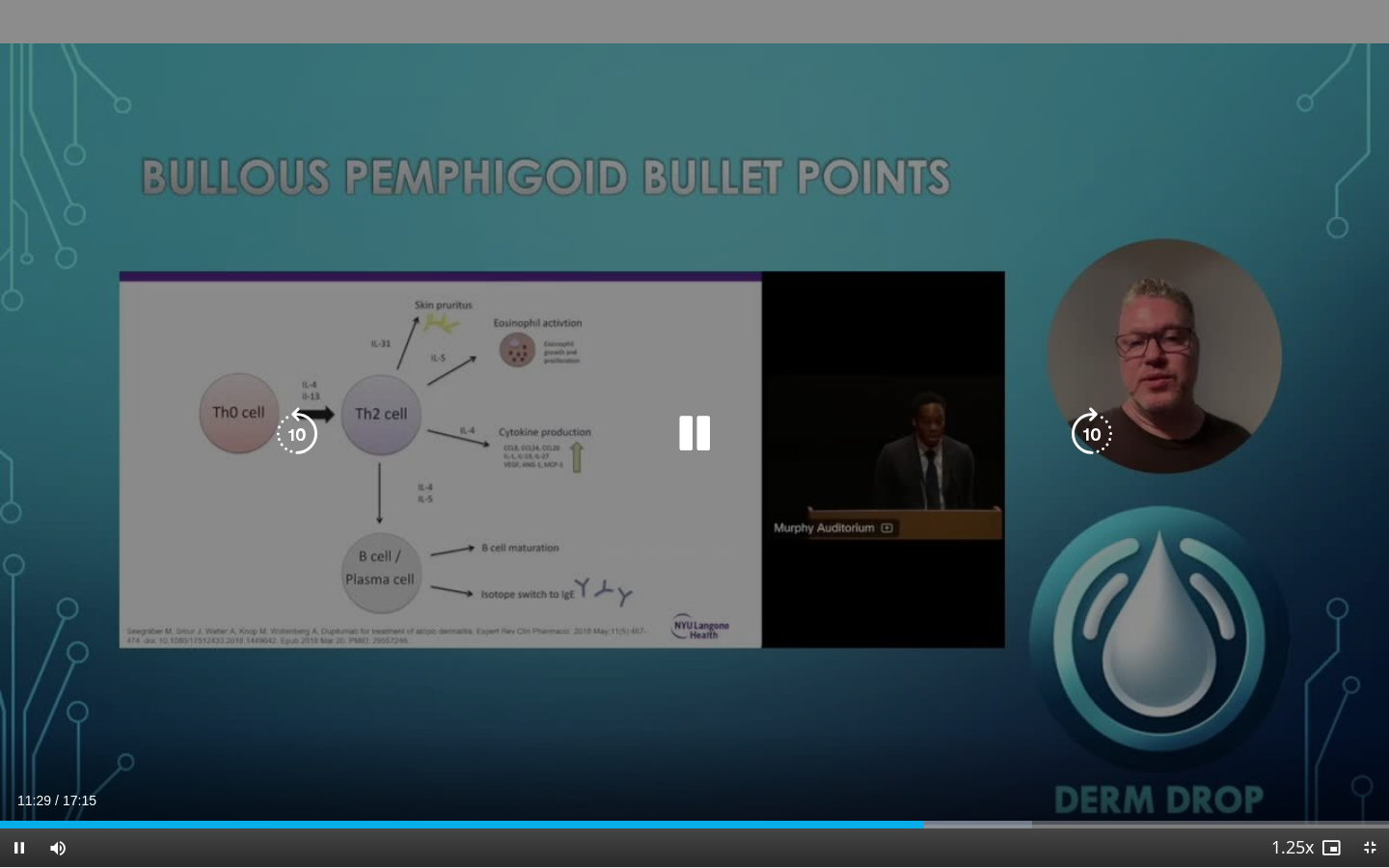click at bounding box center [297, 434] 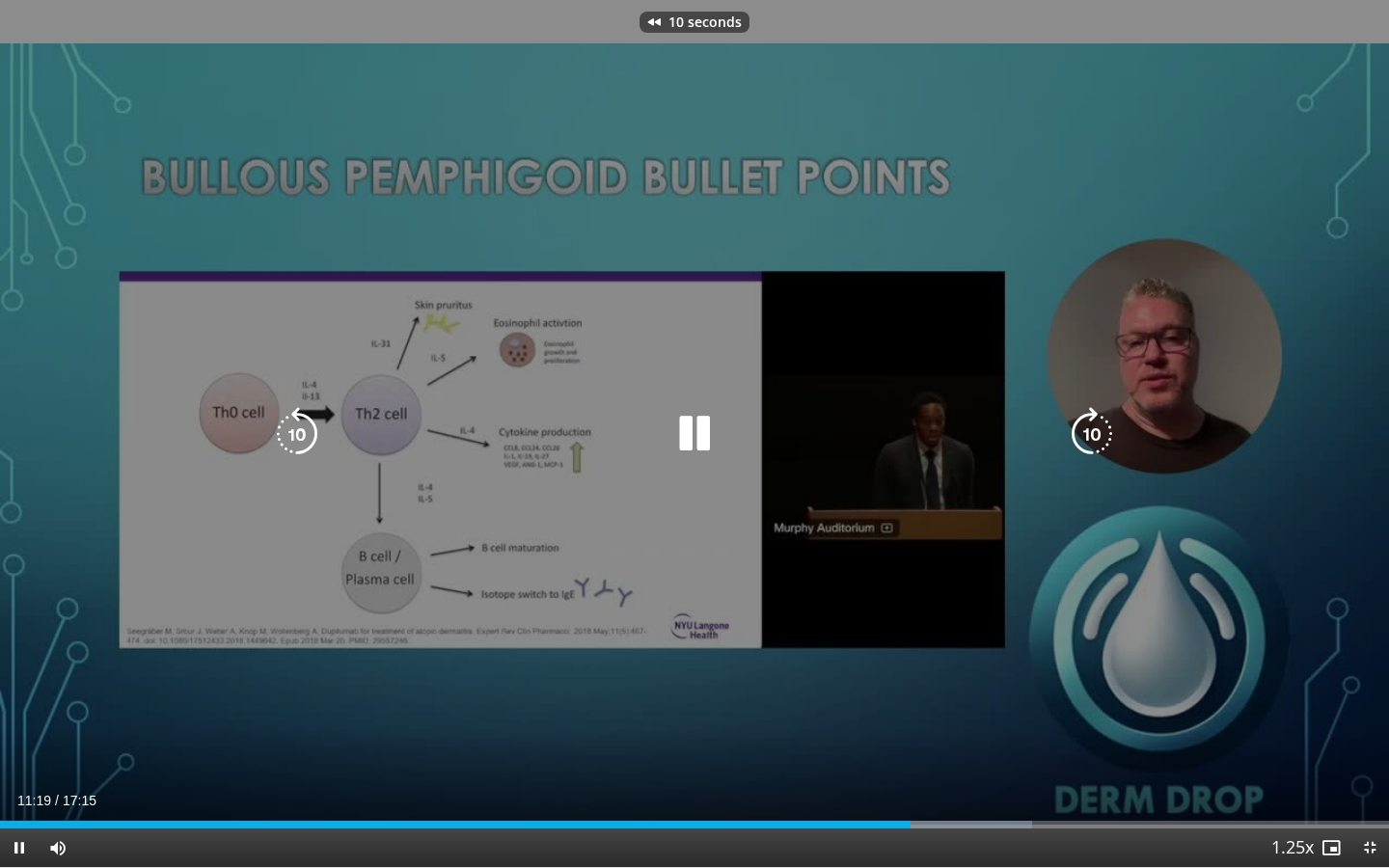 click at bounding box center (297, 434) 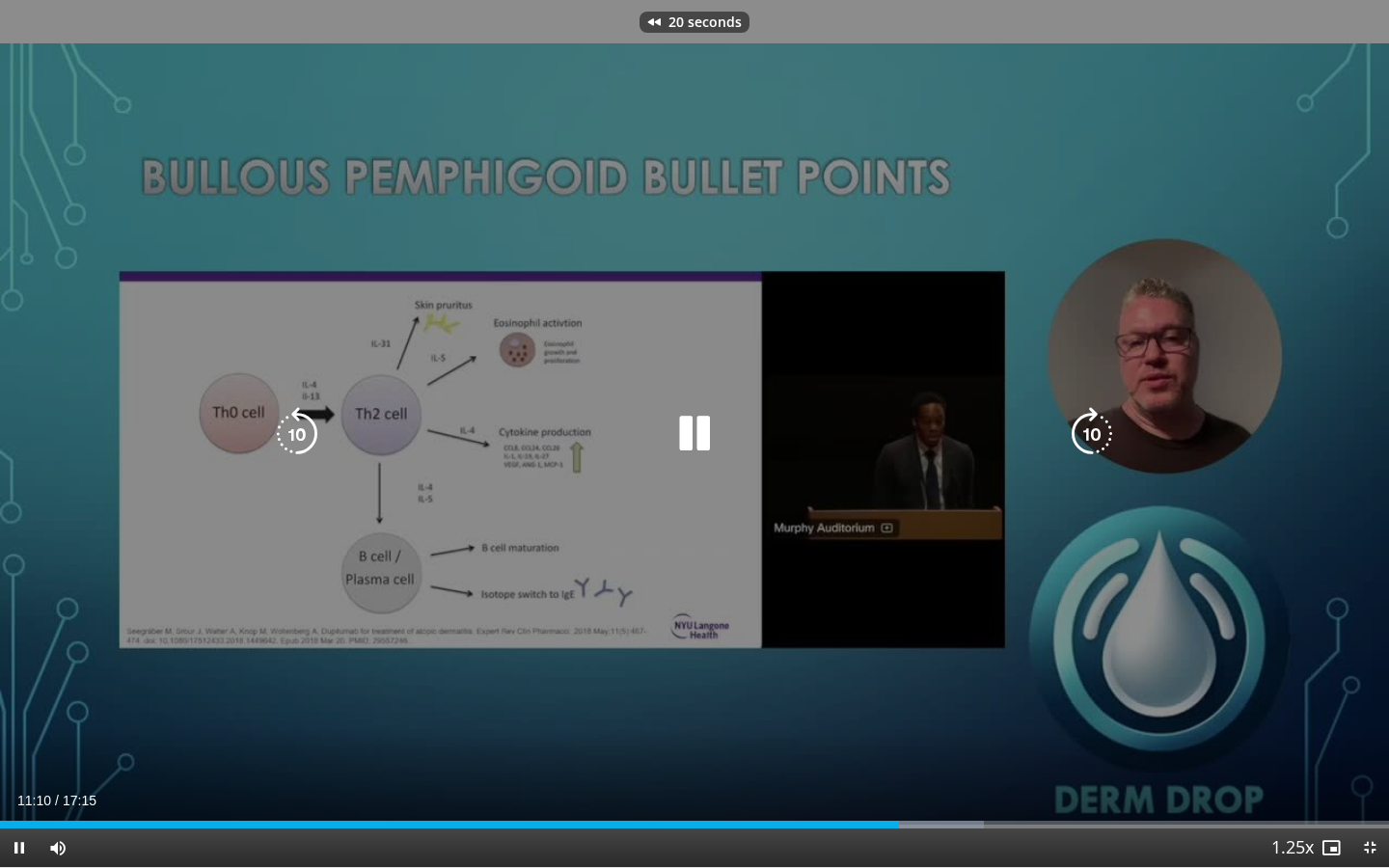 click at bounding box center (297, 434) 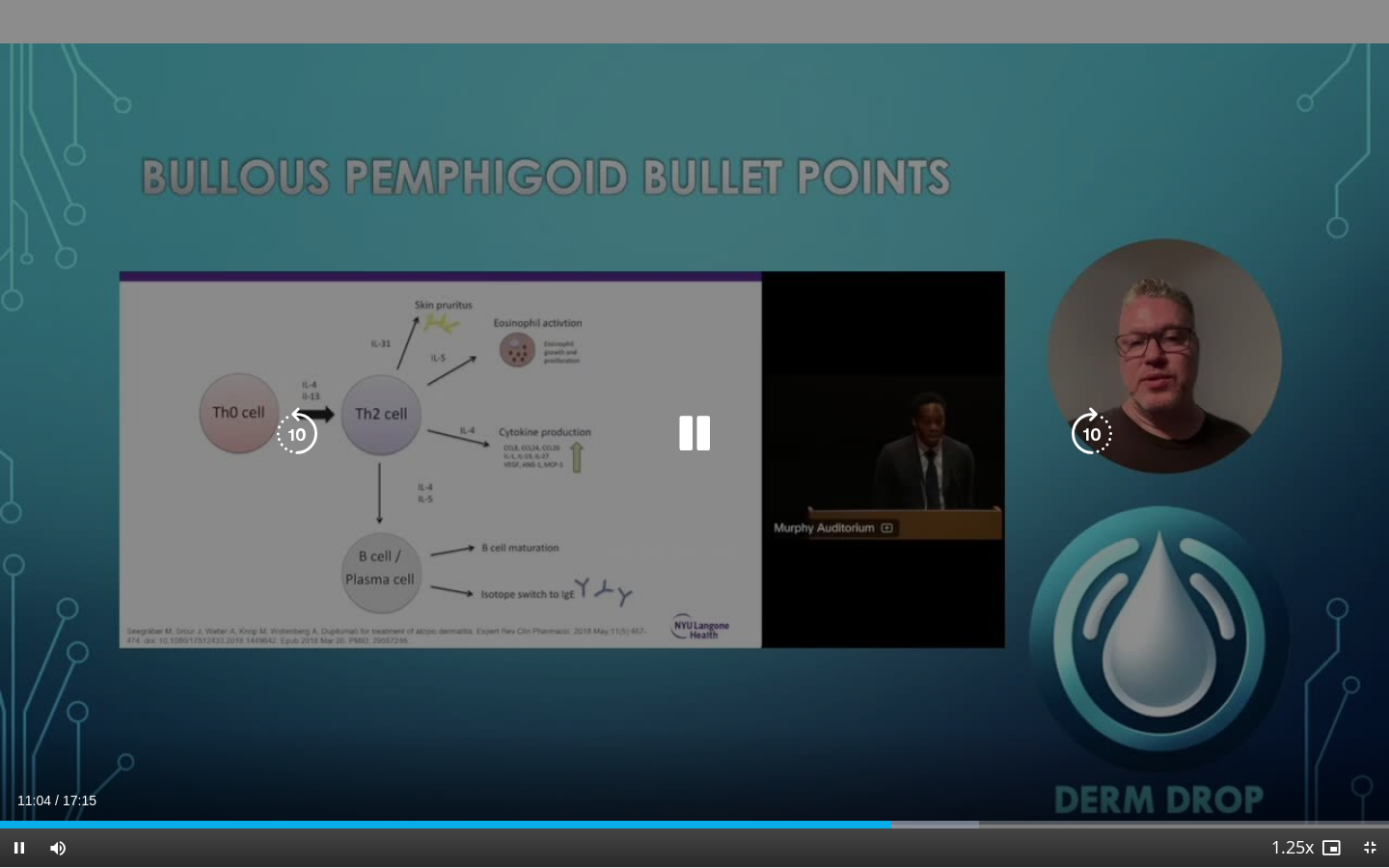 click at bounding box center [694, 434] 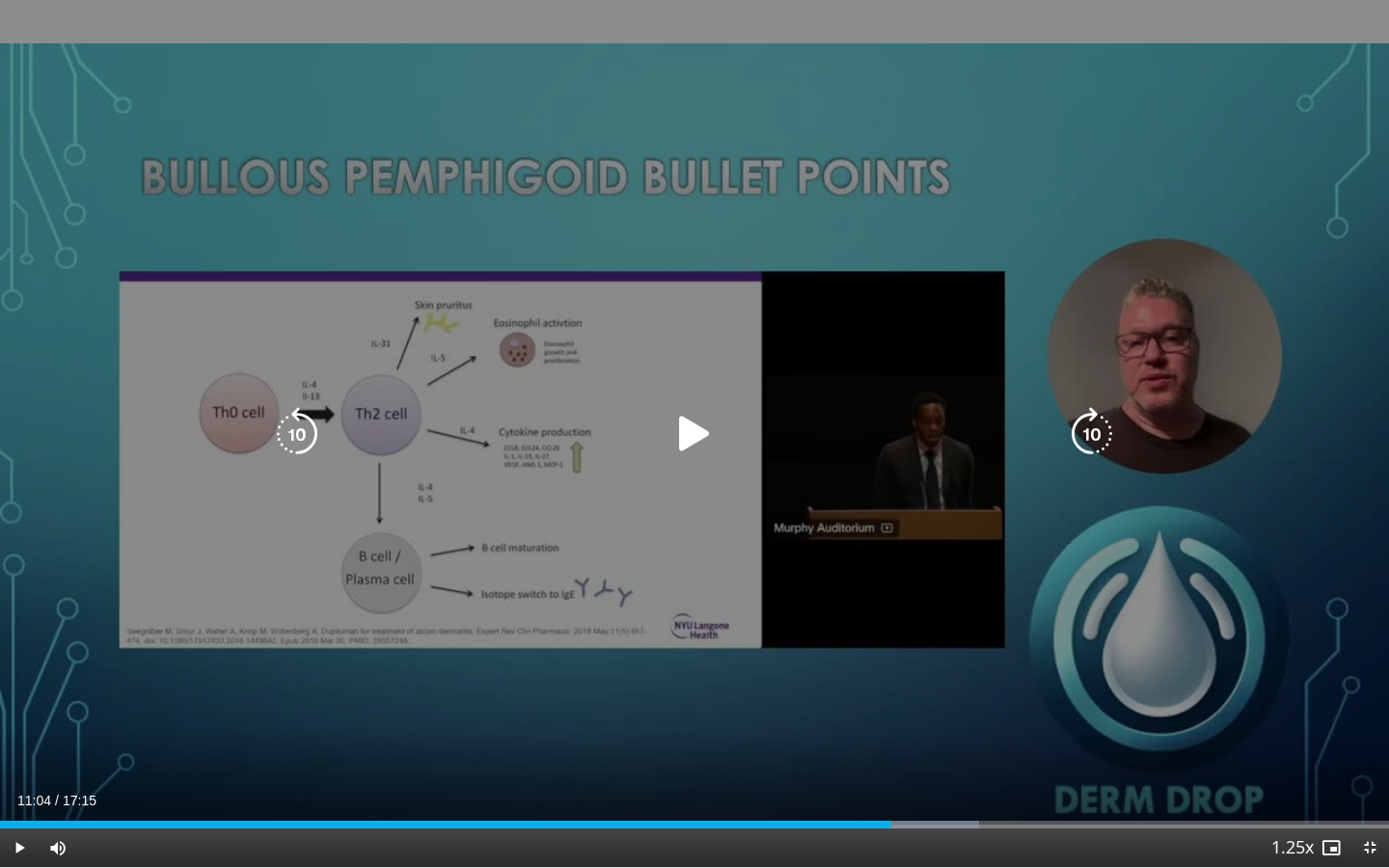 click at bounding box center (694, 434) 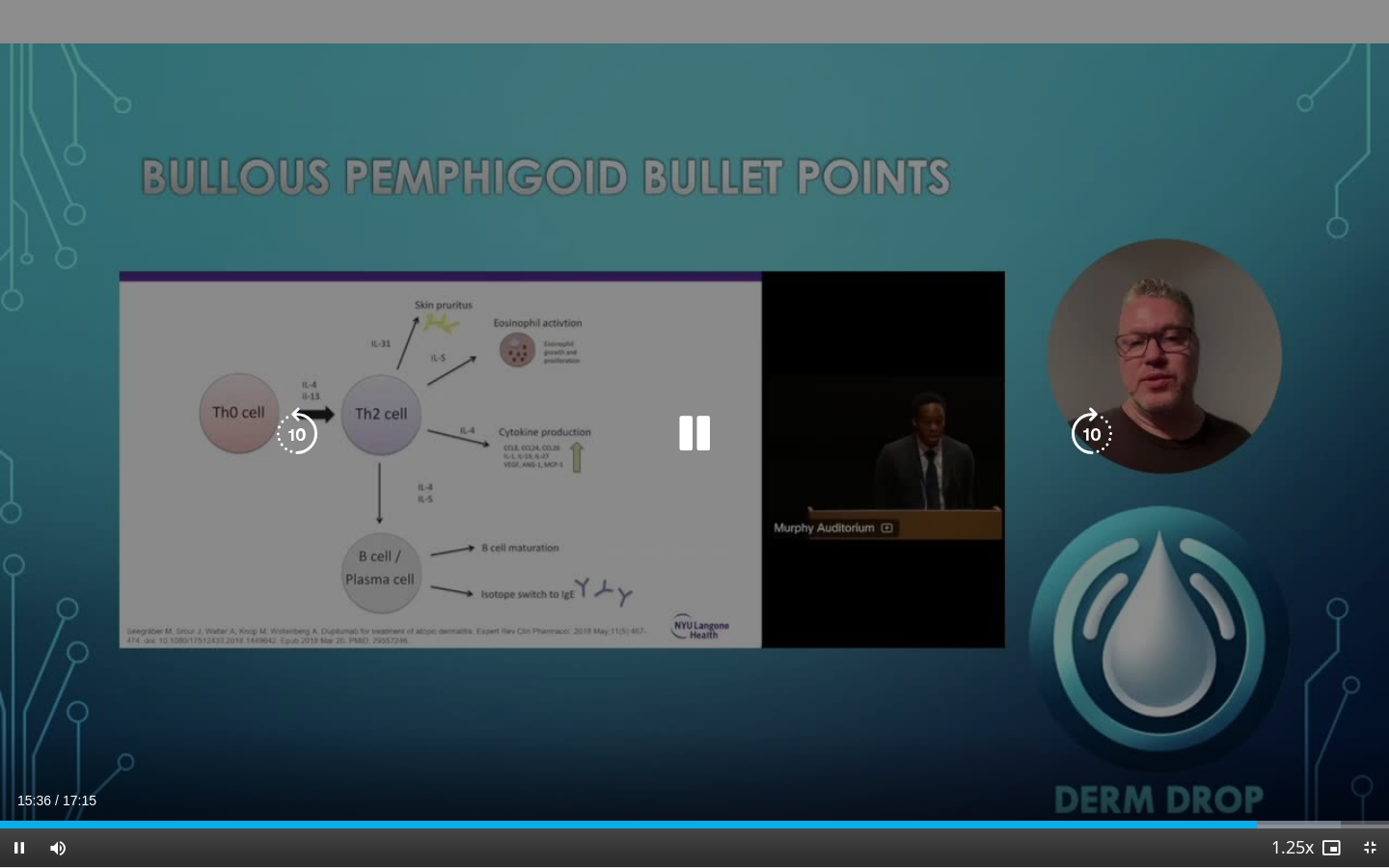 click at bounding box center (694, 434) 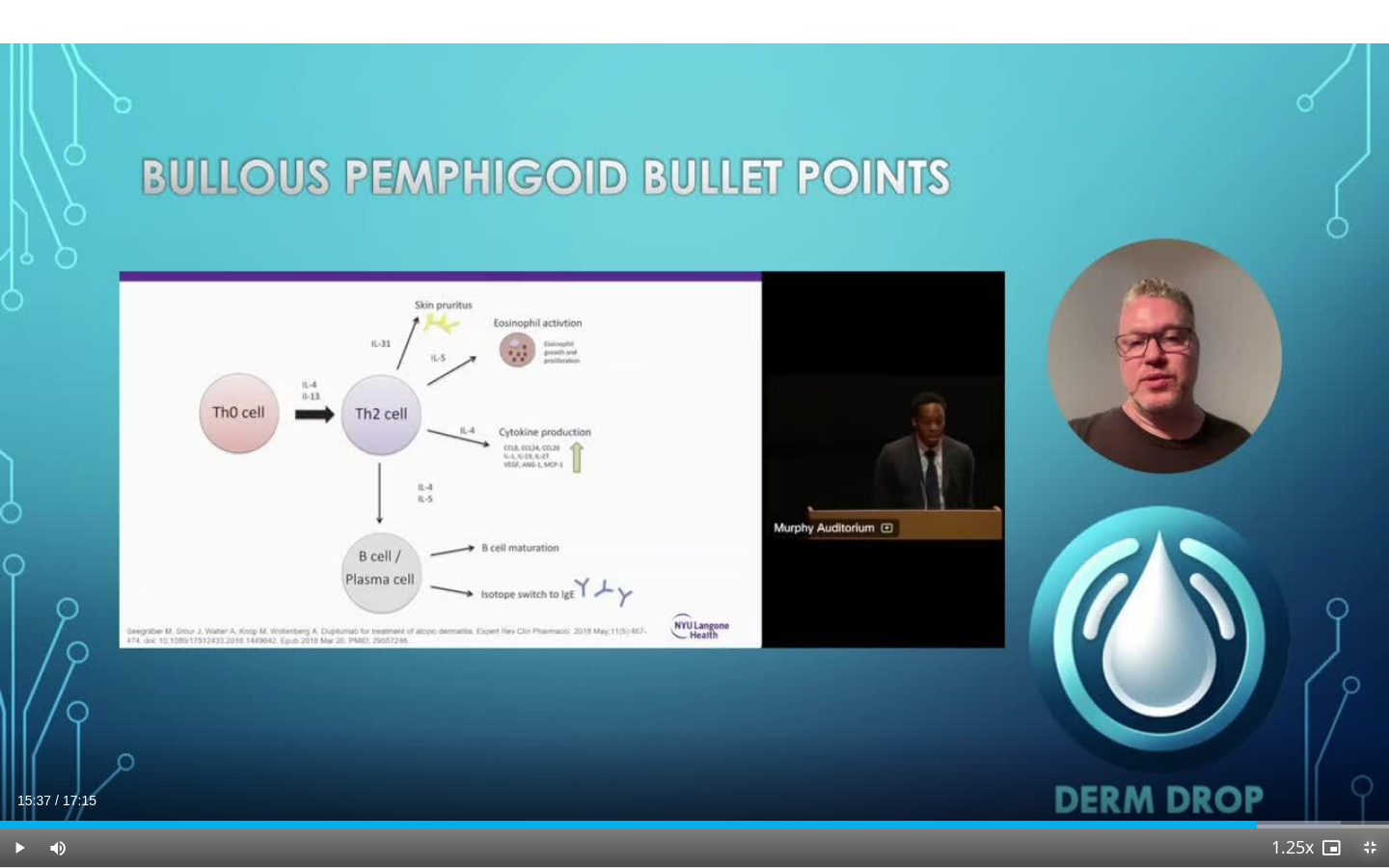 click at bounding box center [1370, 848] 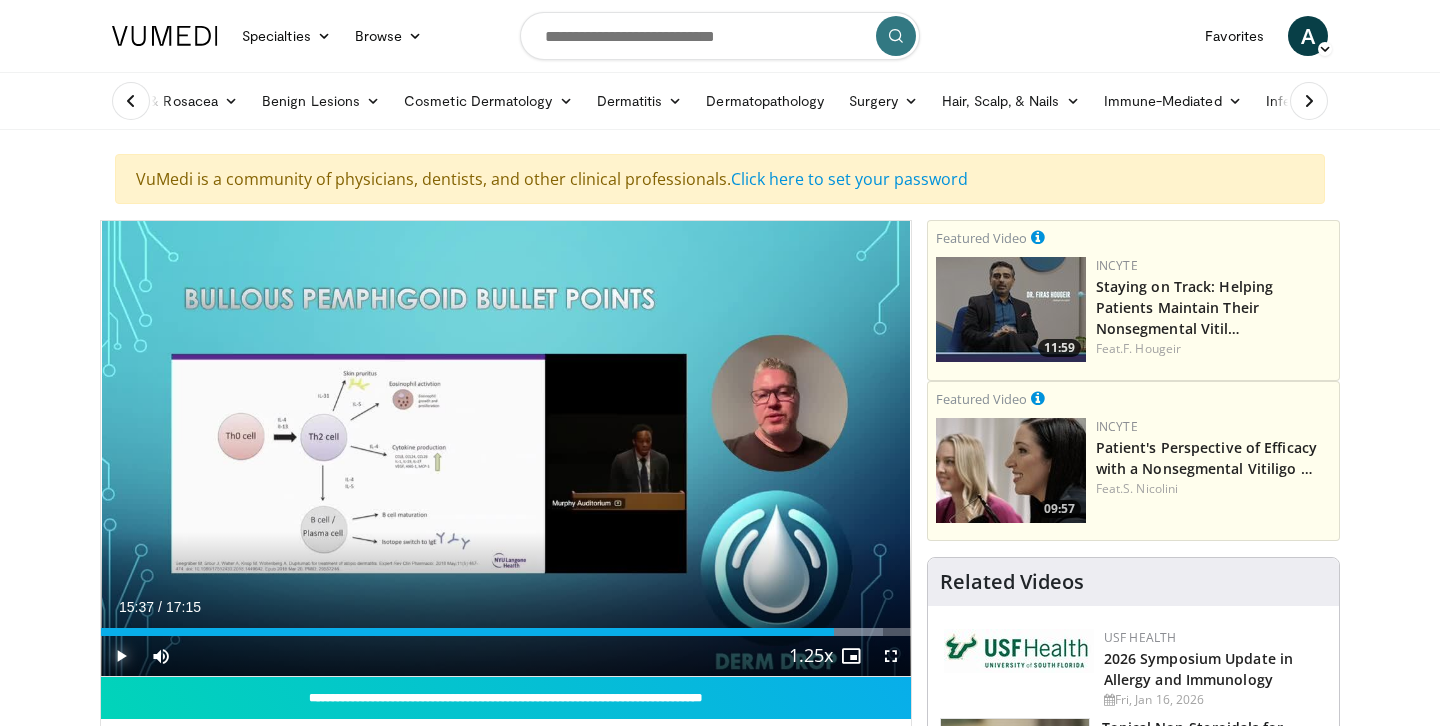 click at bounding box center (121, 656) 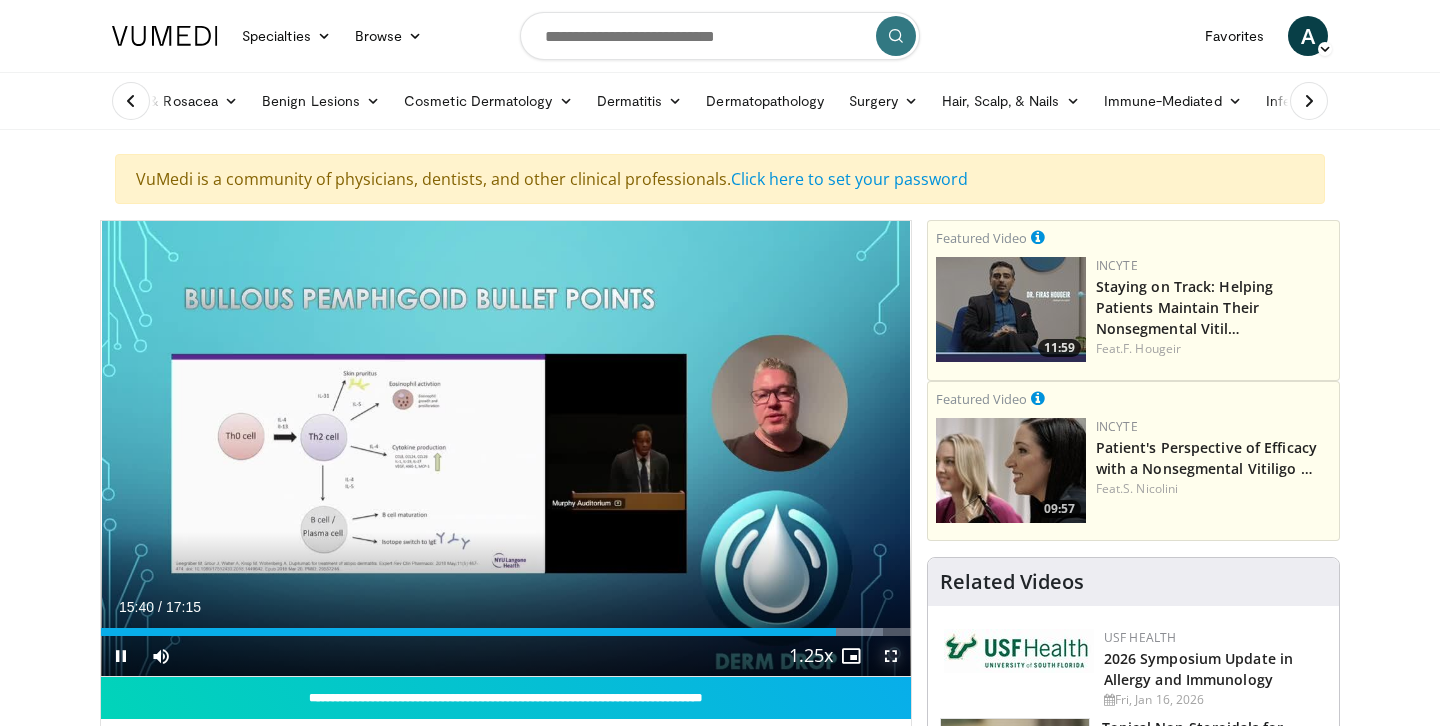 click at bounding box center [891, 656] 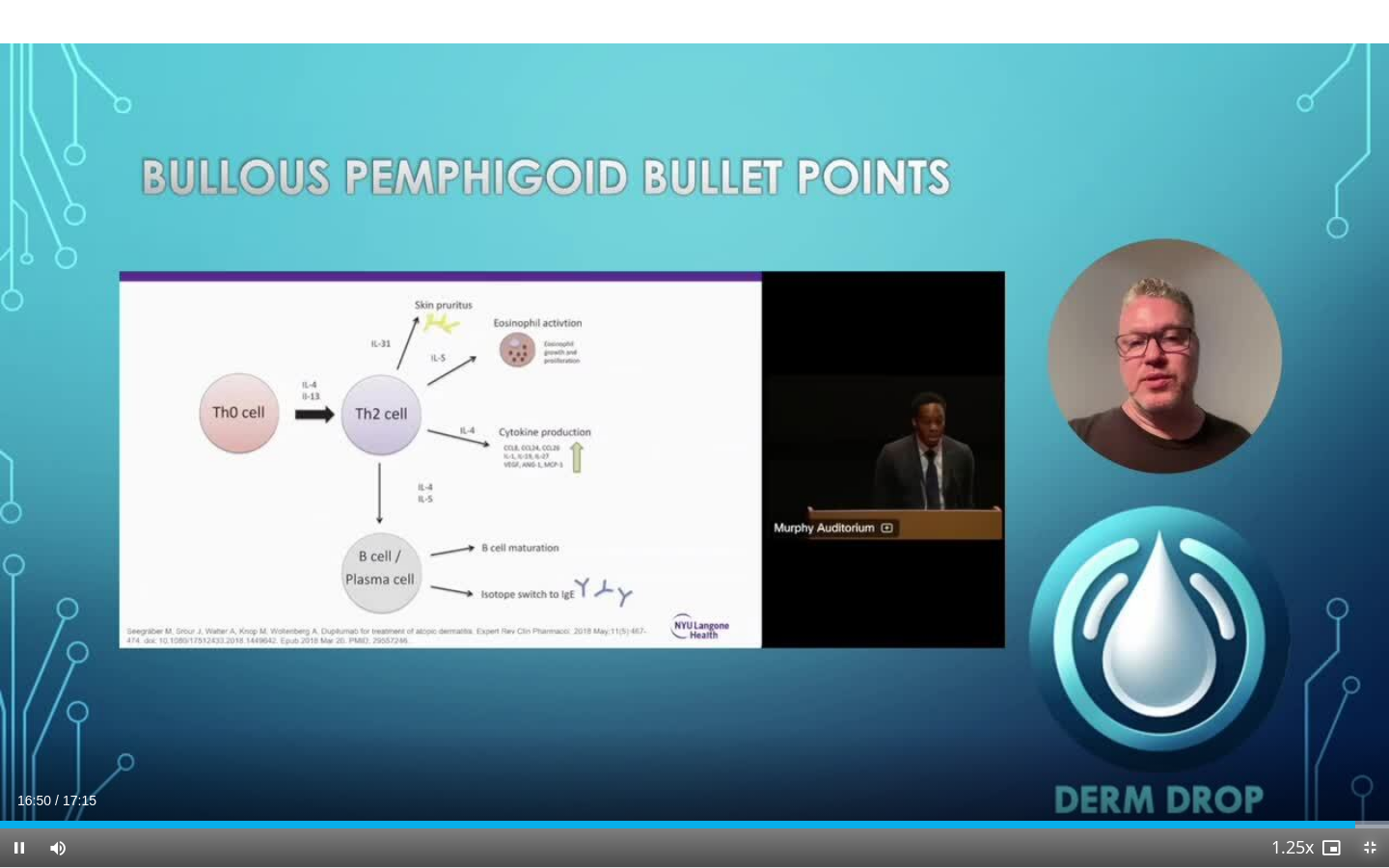 click at bounding box center (1370, 848) 